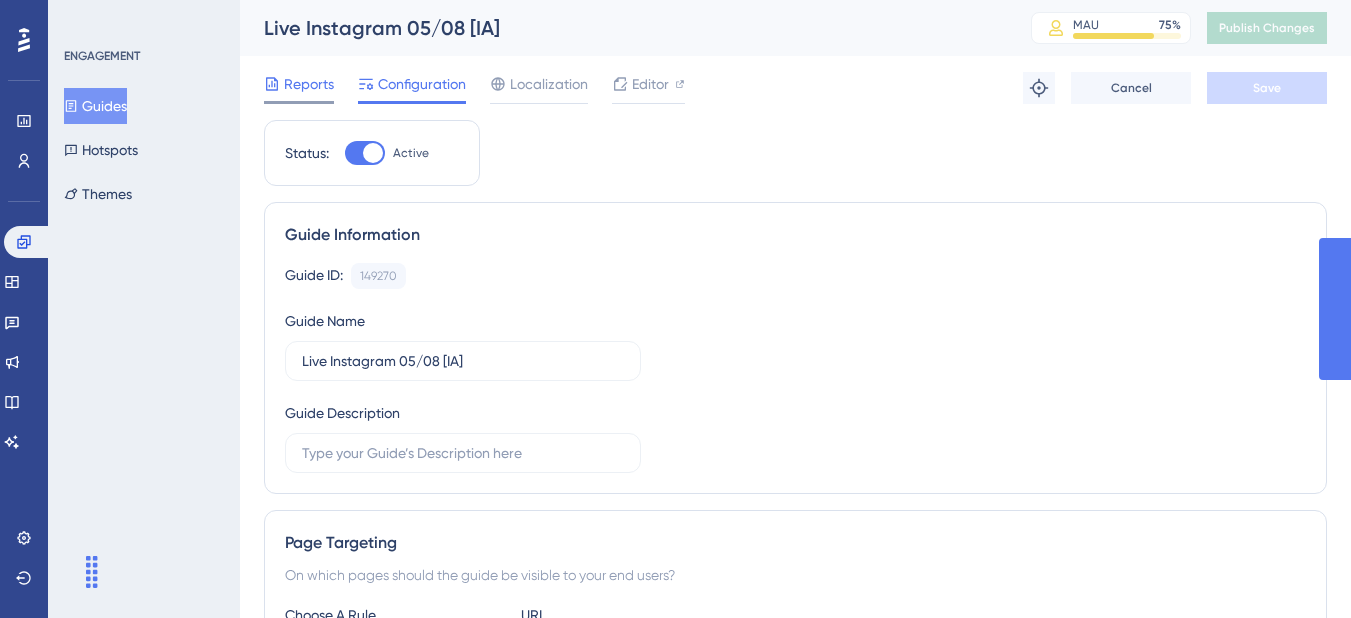 scroll, scrollTop: 0, scrollLeft: 0, axis: both 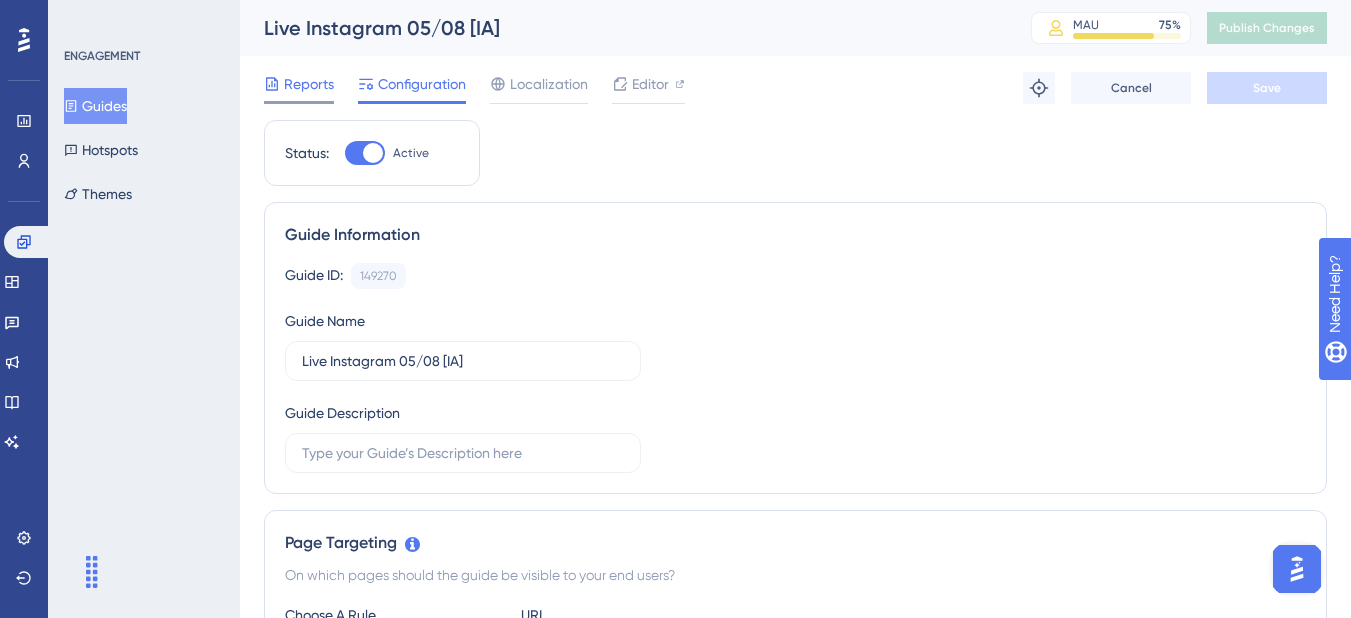 click on "Reports" at bounding box center (309, 84) 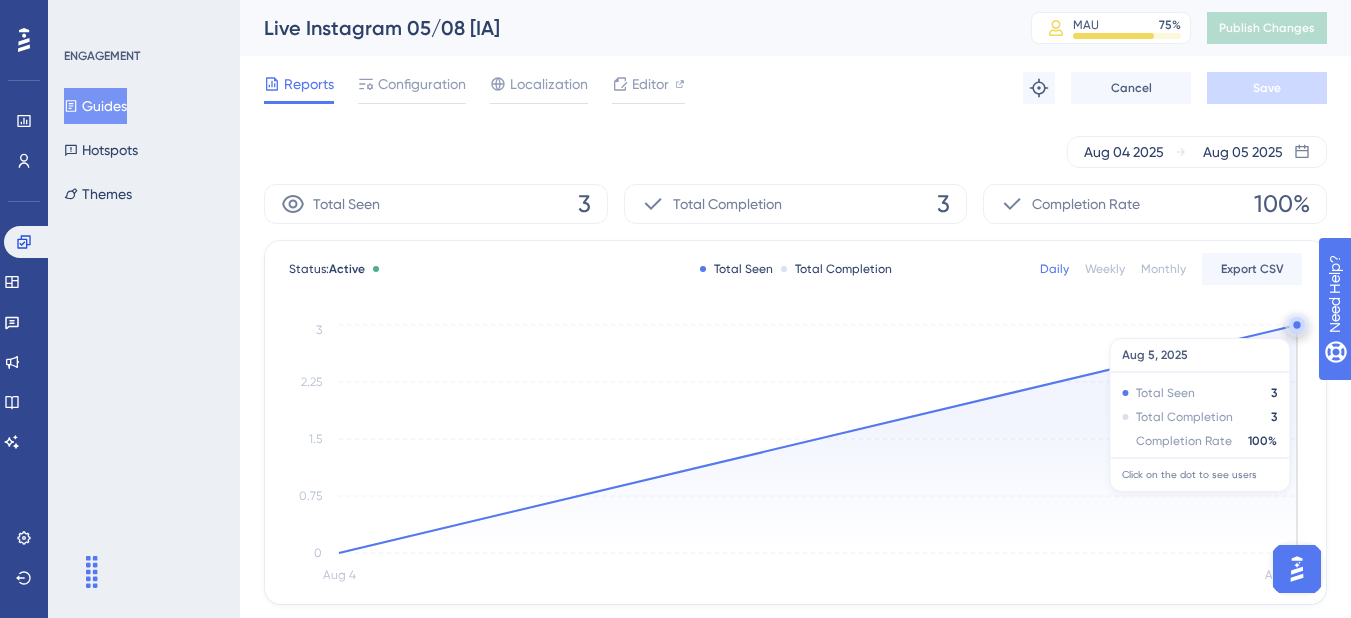 click 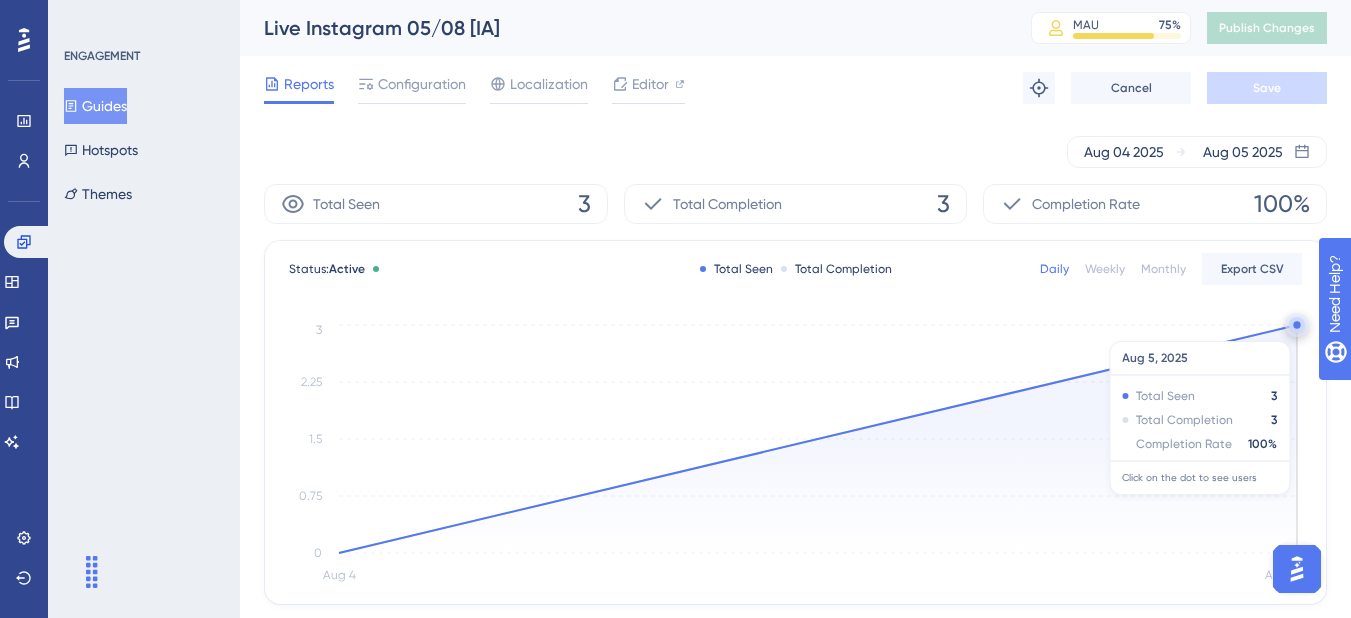 click on "Aug 4 Aug 5 0 0.75 1.5 2.25 3" 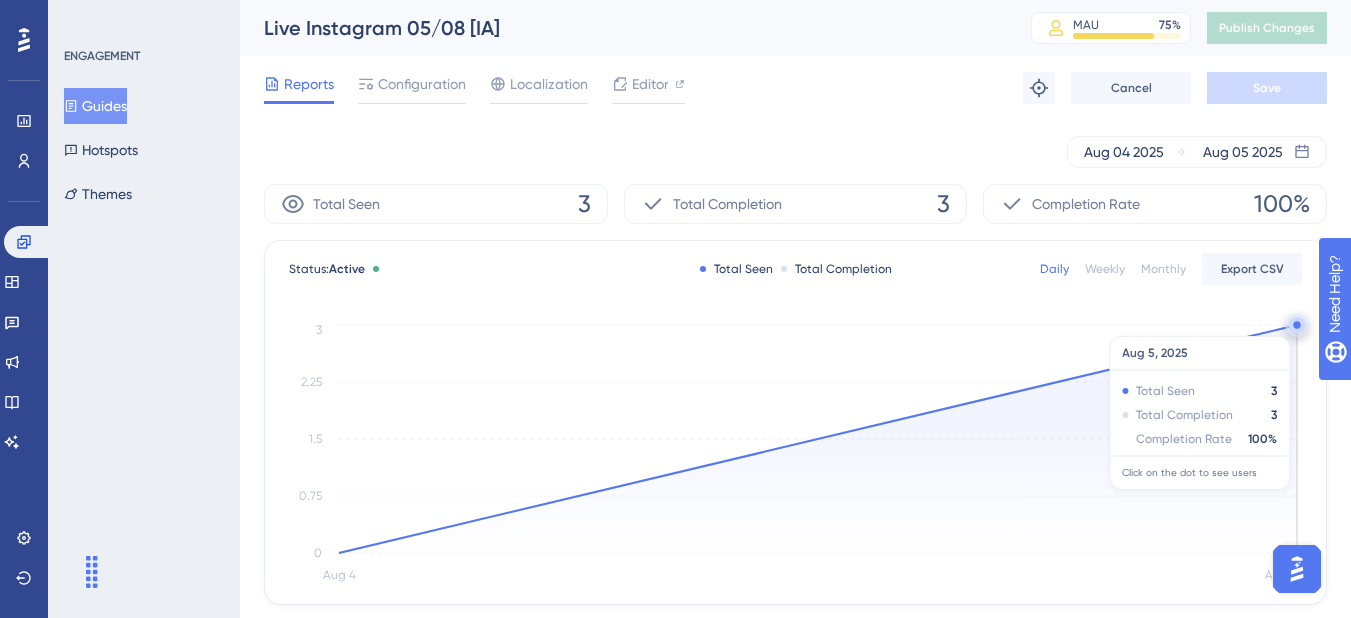 click 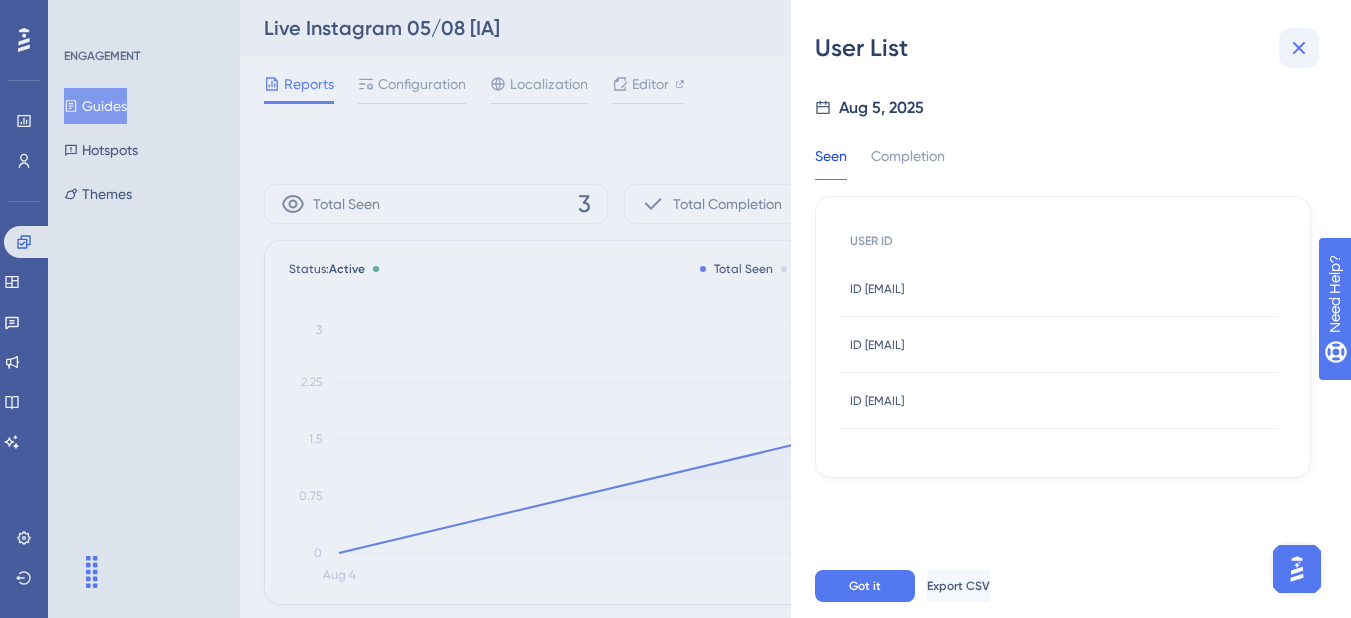 click 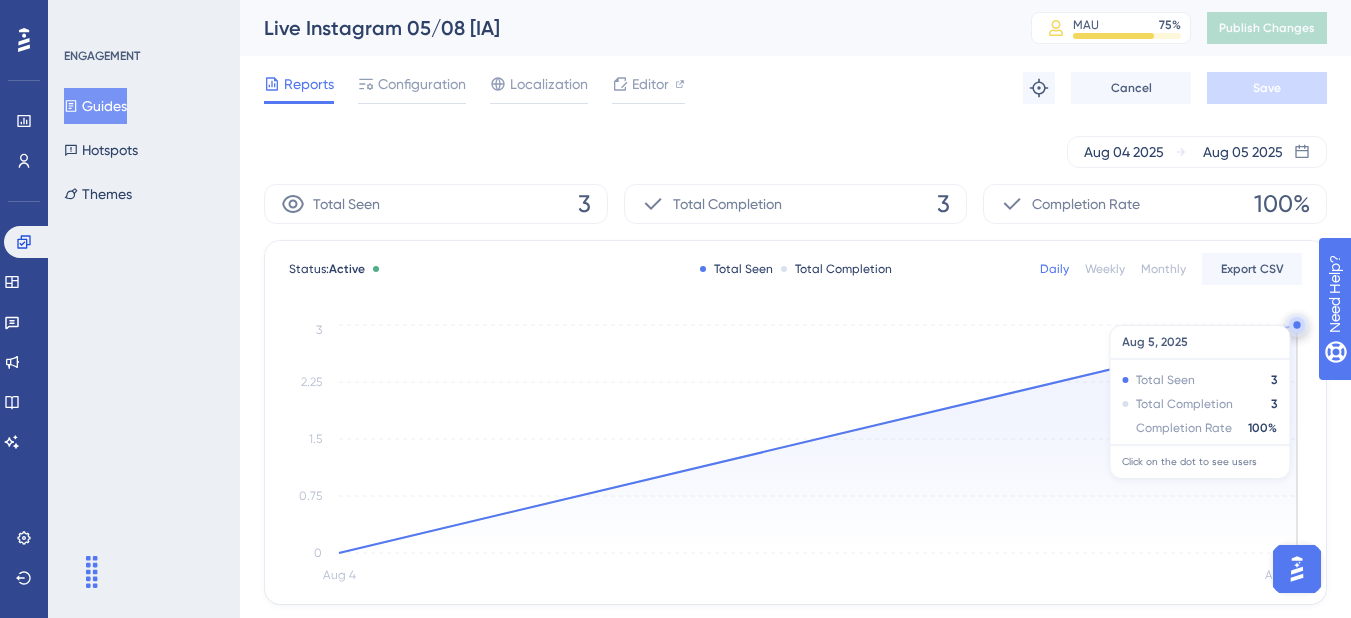 scroll, scrollTop: 778, scrollLeft: 0, axis: vertical 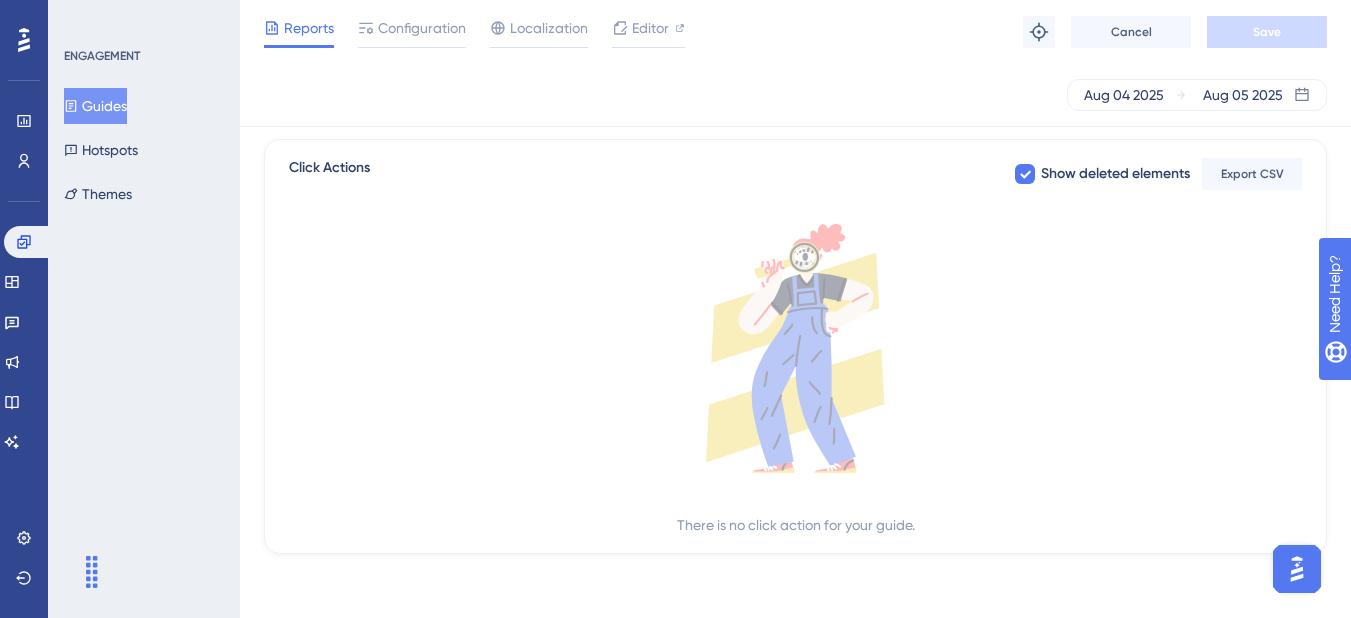 click at bounding box center [1297, 569] 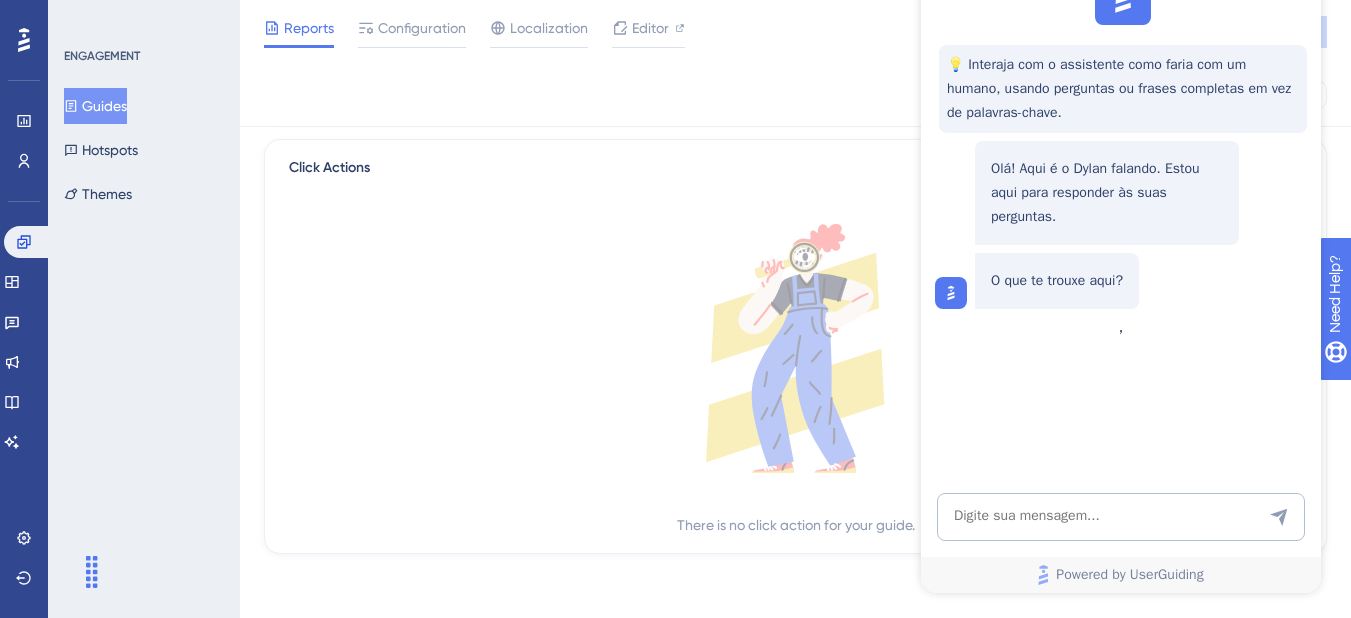 scroll, scrollTop: 0, scrollLeft: 0, axis: both 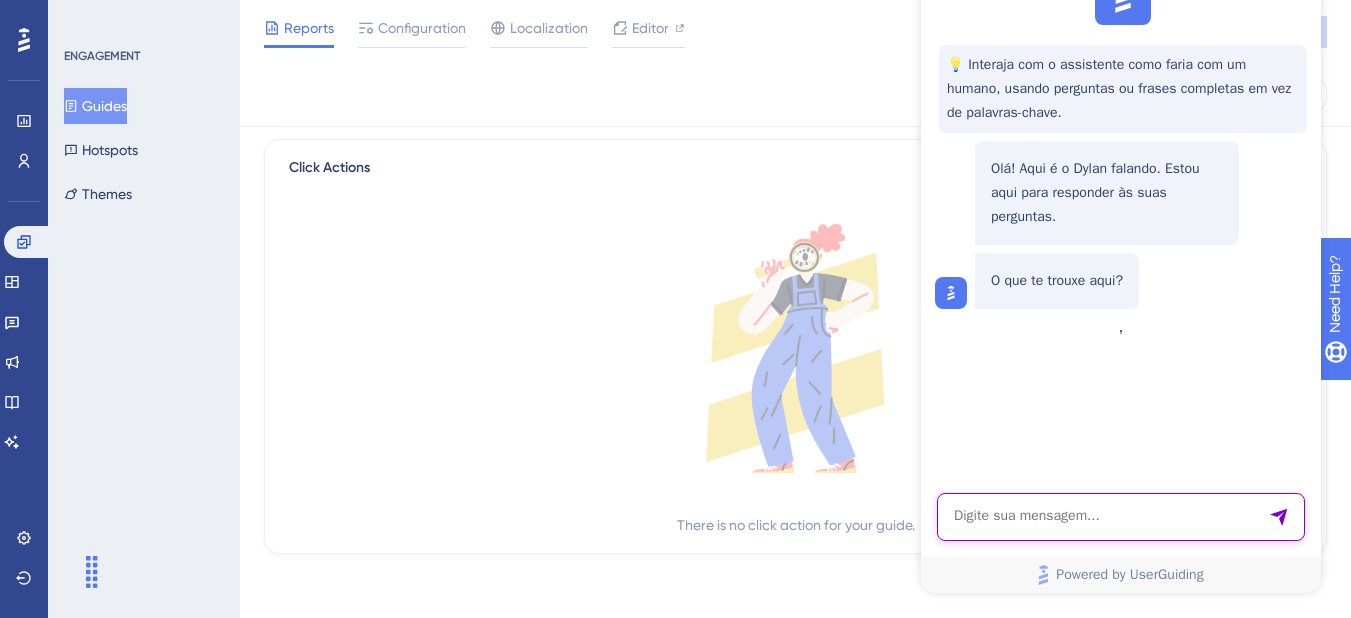 click at bounding box center [1121, 517] 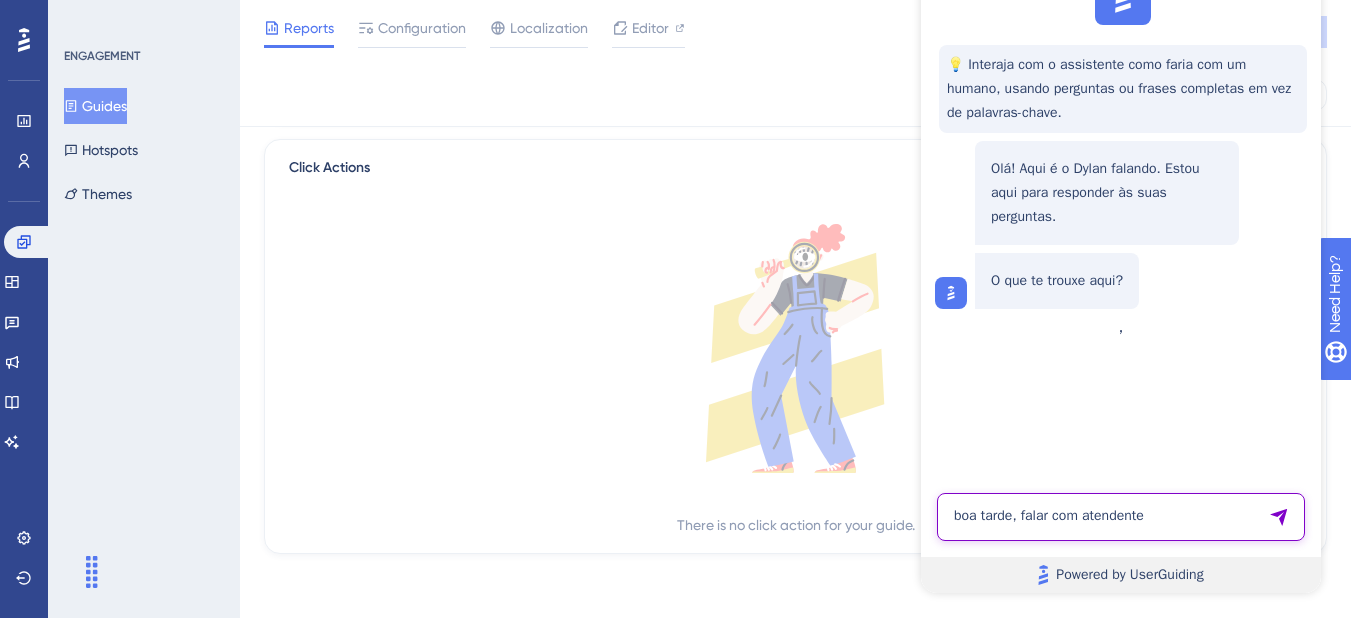 type on "boa tarde, falar com atendente" 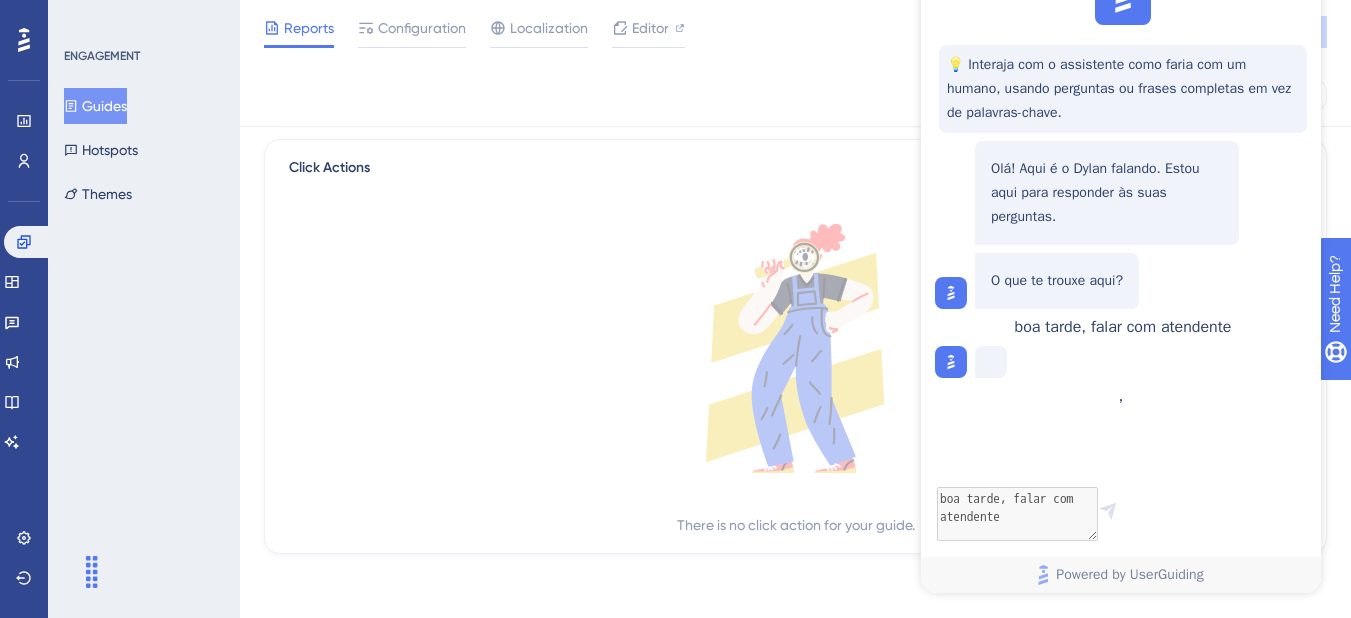 click on "Click Actions Show deleted elements Export CSV" at bounding box center (795, 174) 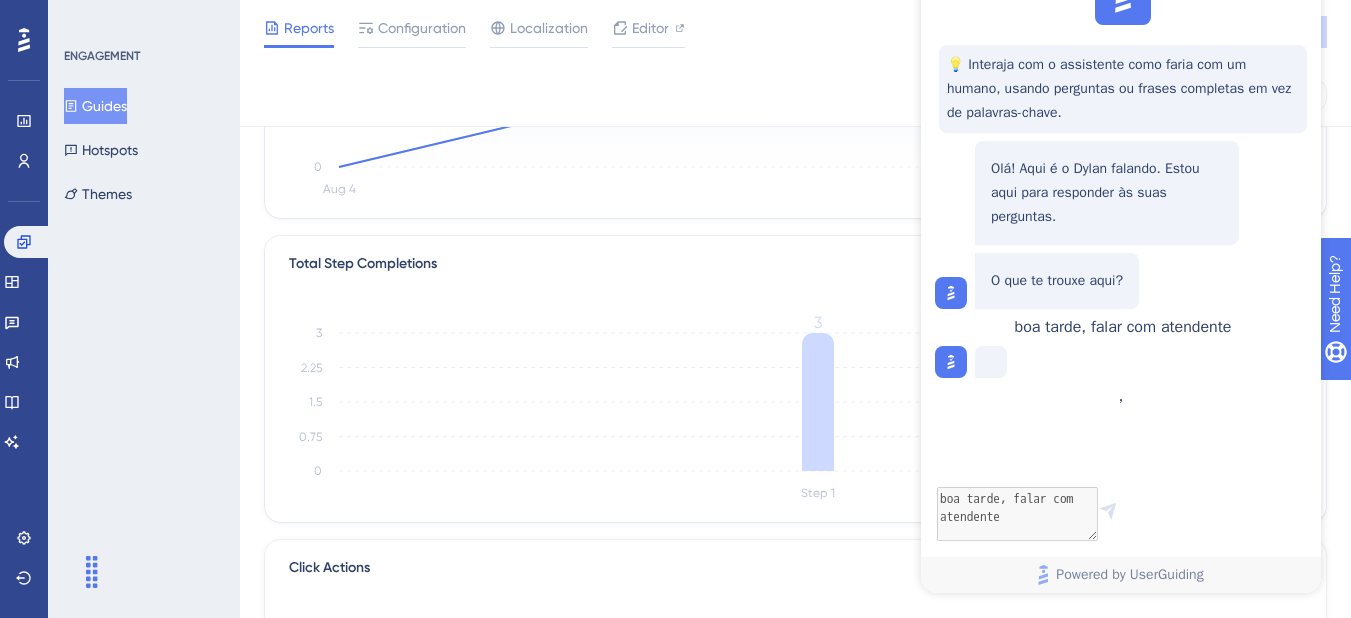 scroll, scrollTop: 0, scrollLeft: 0, axis: both 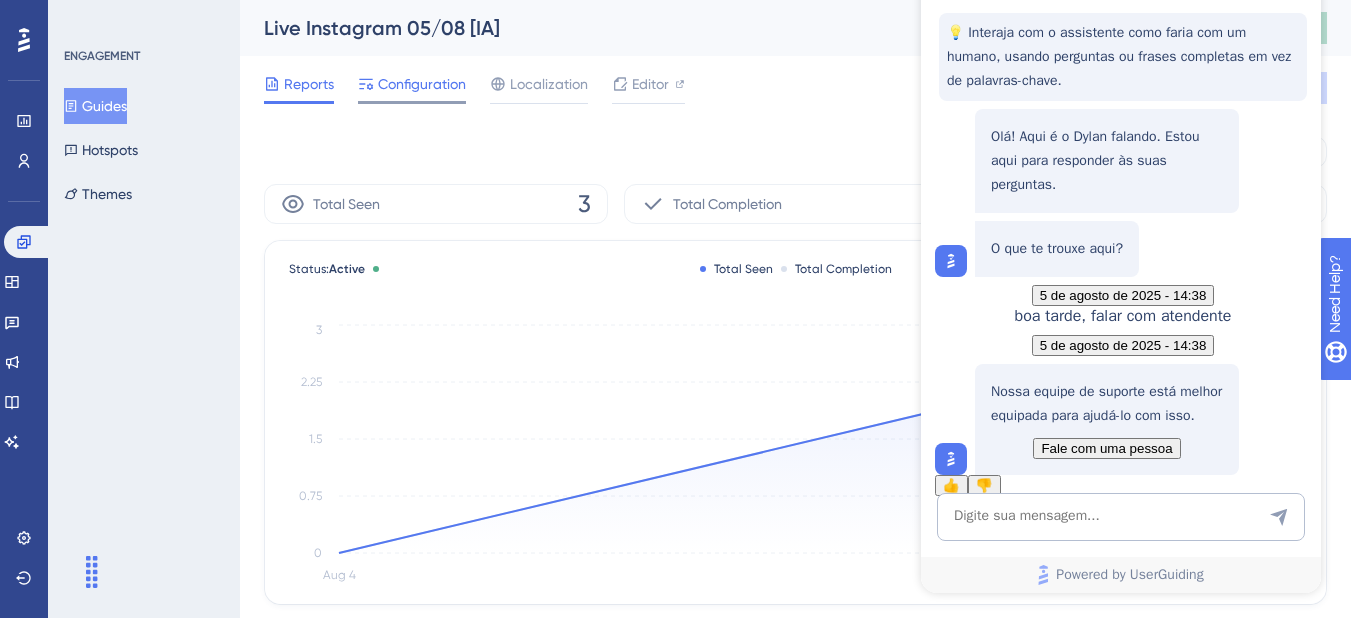 click on "Configuration" at bounding box center (422, 84) 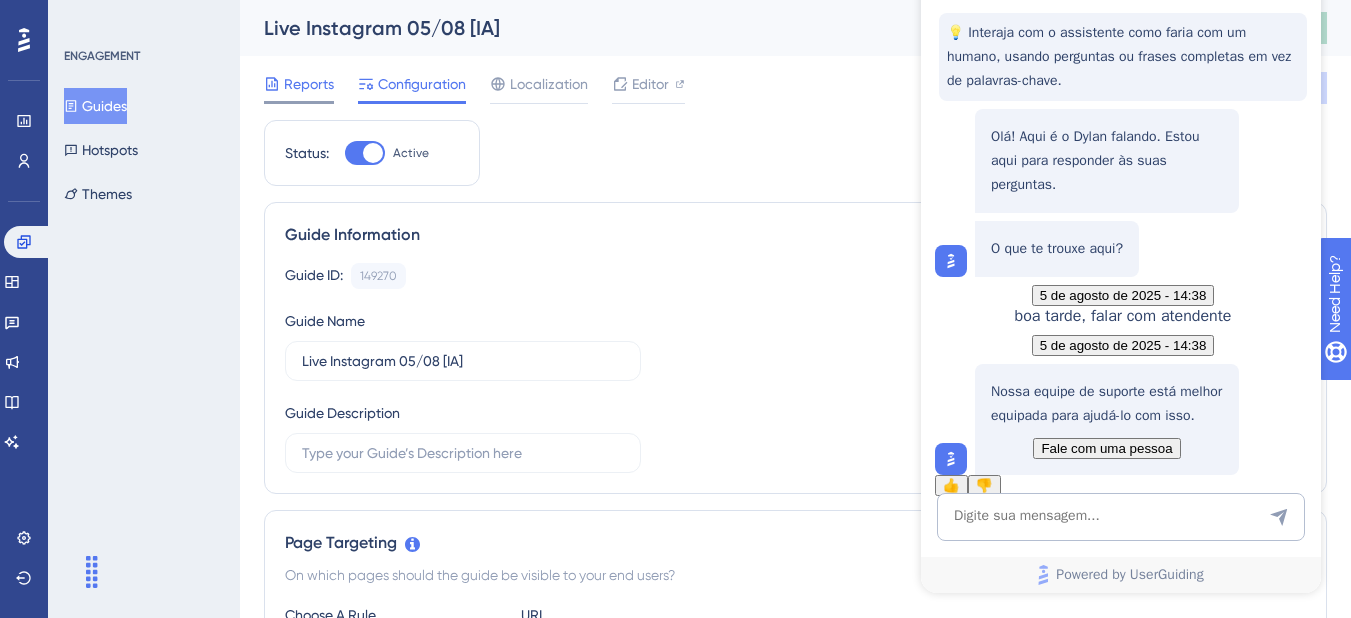 click on "Reports" at bounding box center (309, 84) 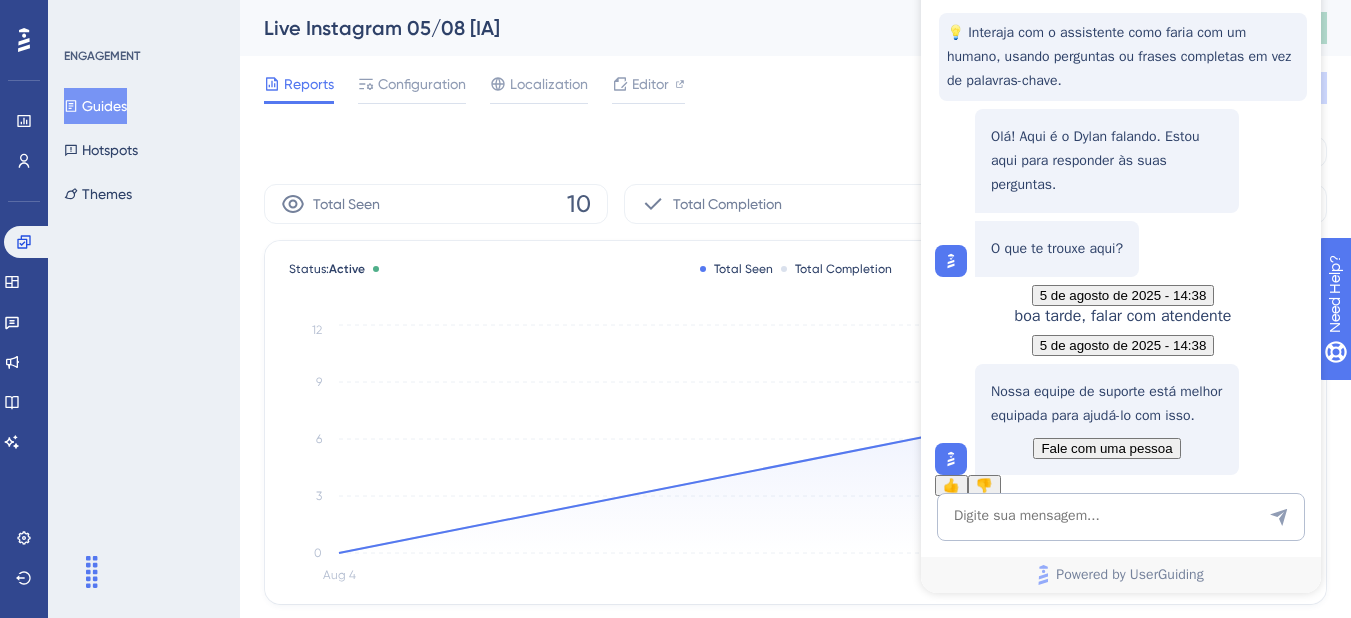 scroll, scrollTop: 178, scrollLeft: 0, axis: vertical 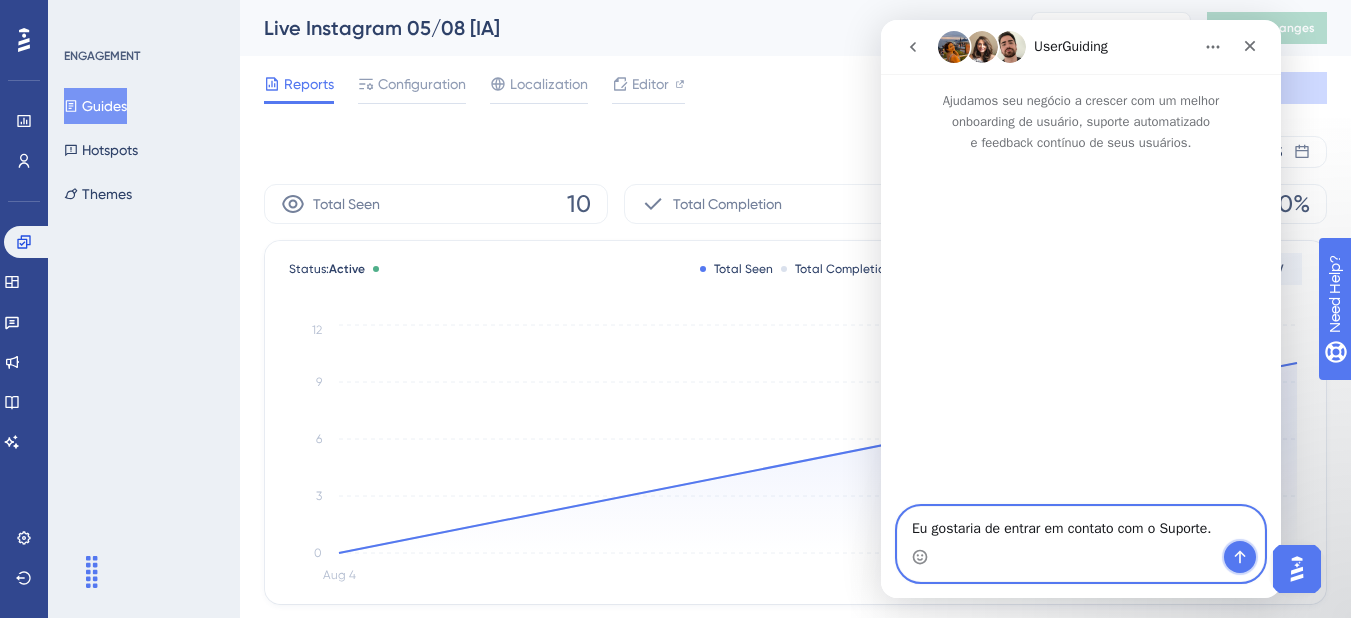 click 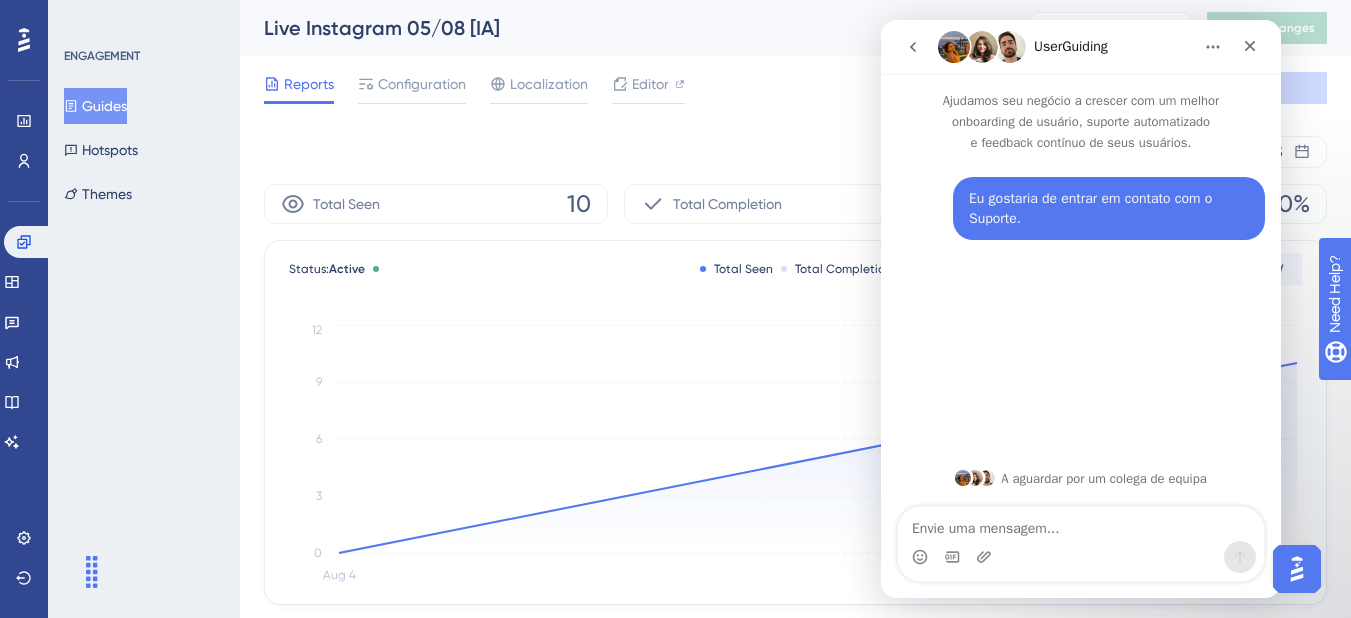 click on "Completion Rate 100%" at bounding box center (1155, 204) 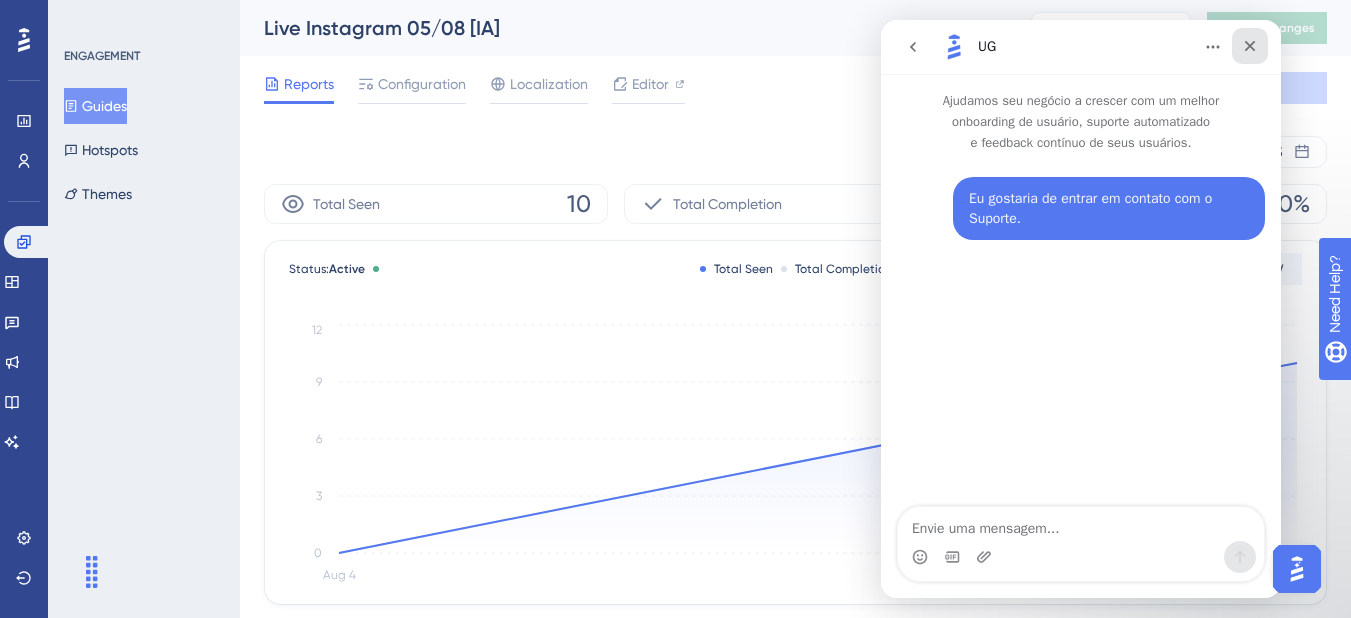 click 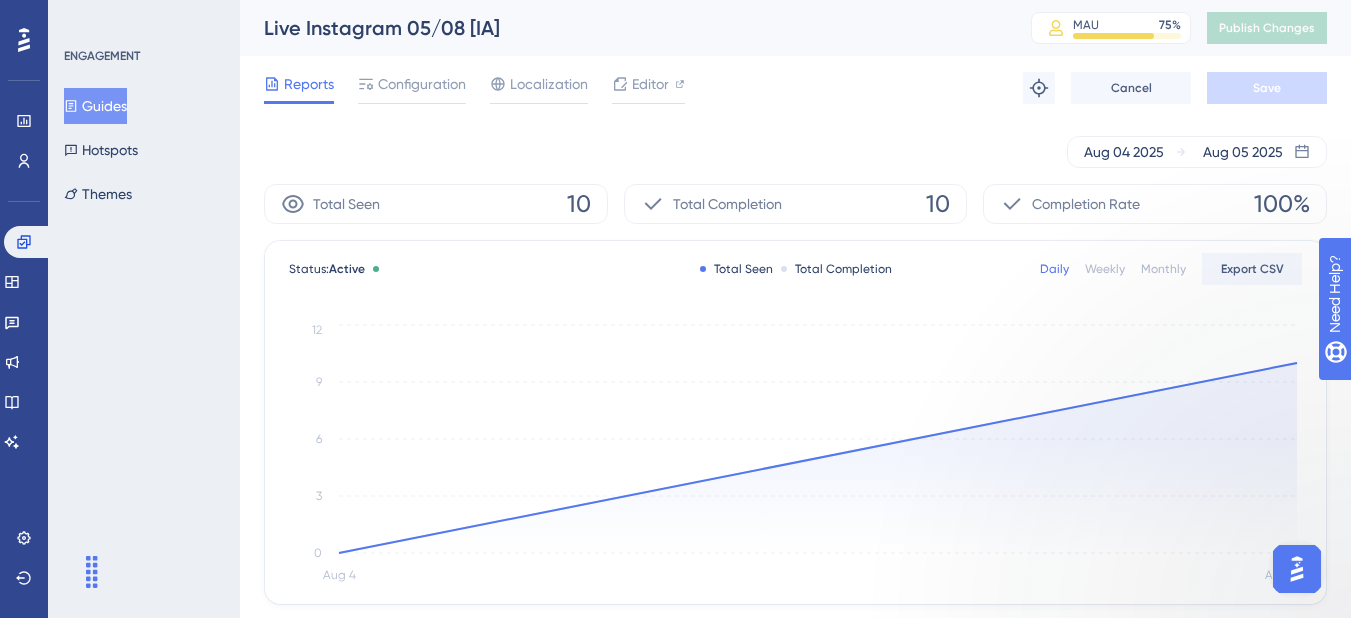 scroll, scrollTop: 0, scrollLeft: 0, axis: both 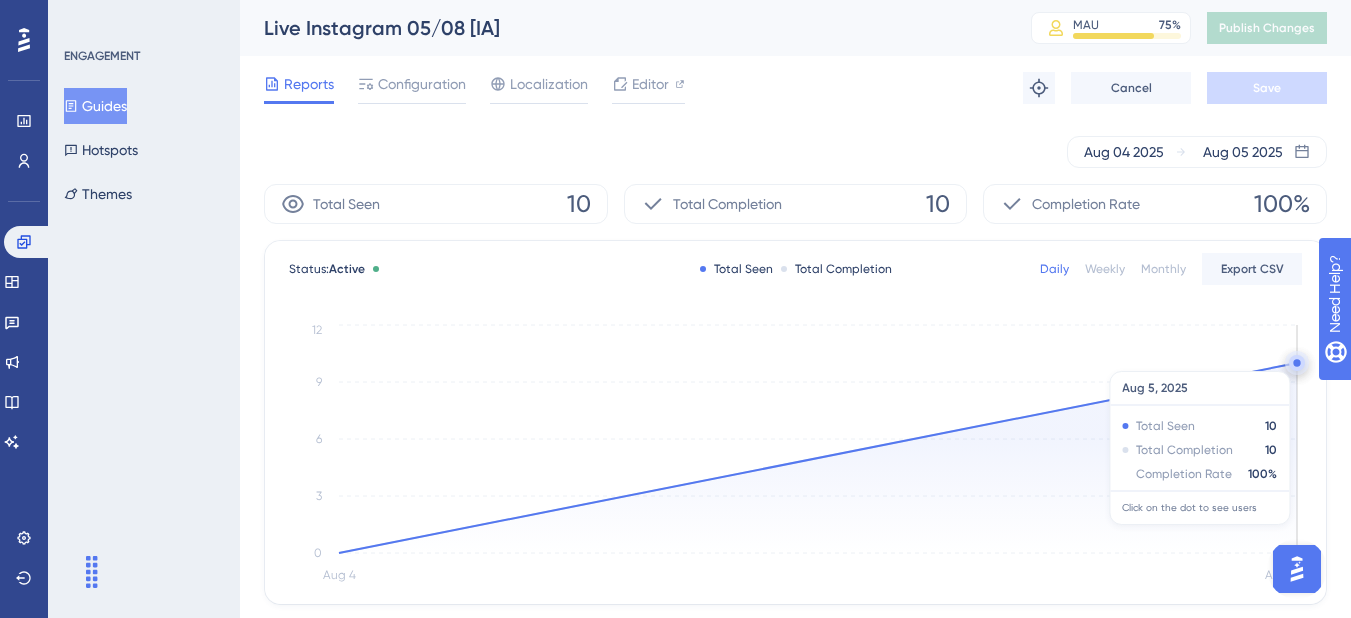 click 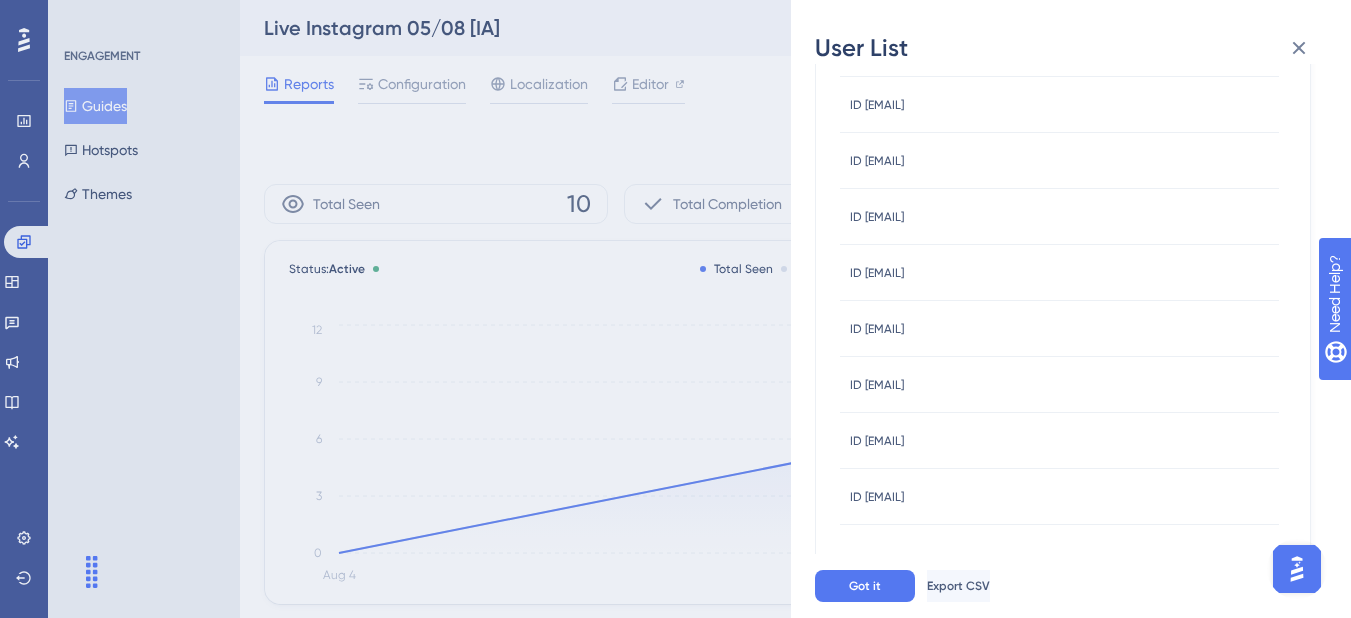 scroll, scrollTop: 413, scrollLeft: 0, axis: vertical 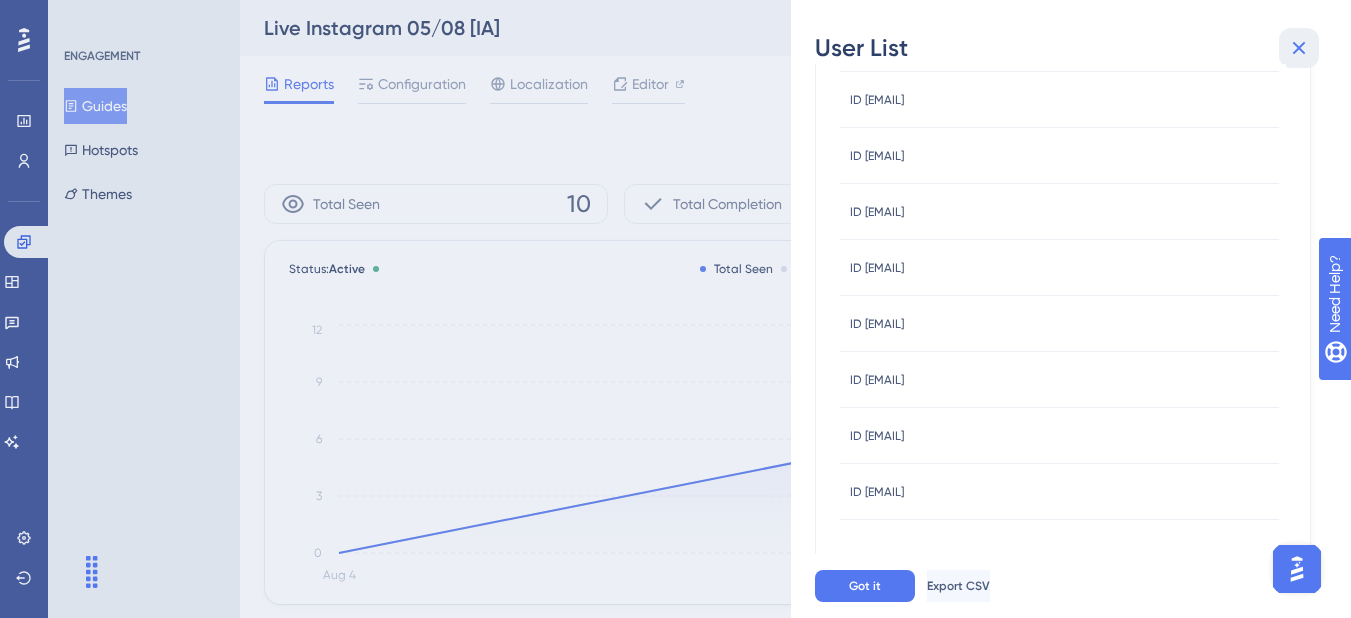 click 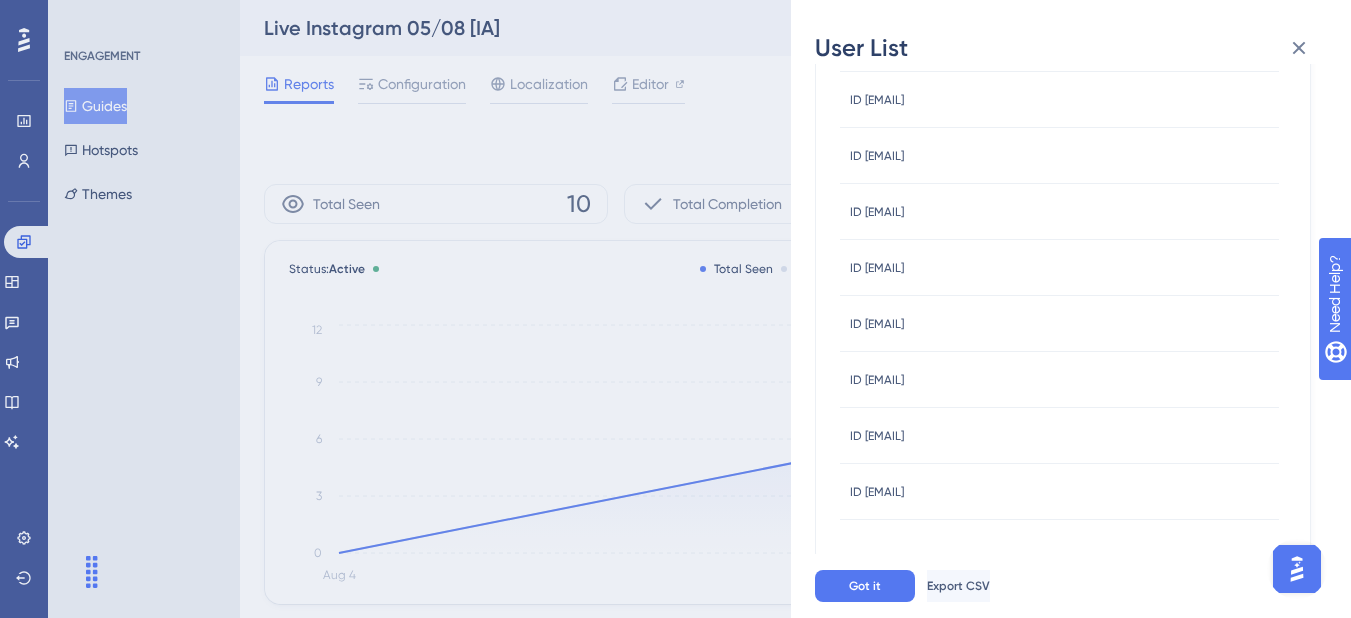 scroll, scrollTop: 0, scrollLeft: 0, axis: both 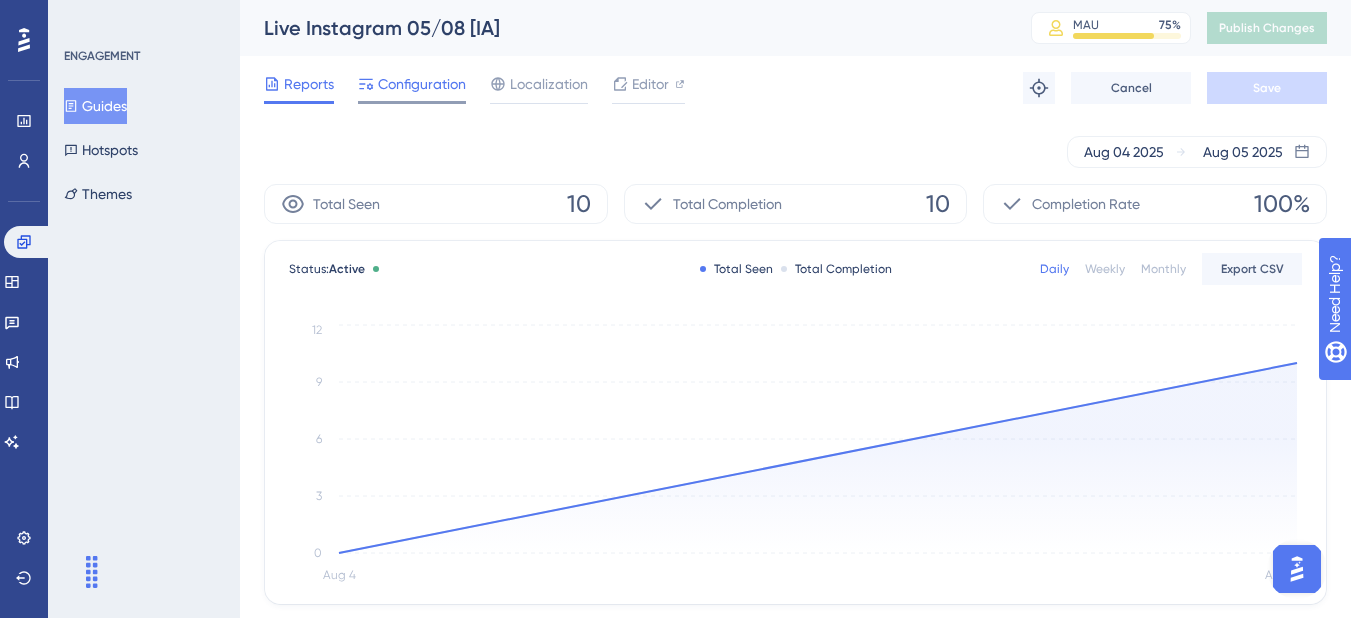 click on "Configuration" at bounding box center [422, 84] 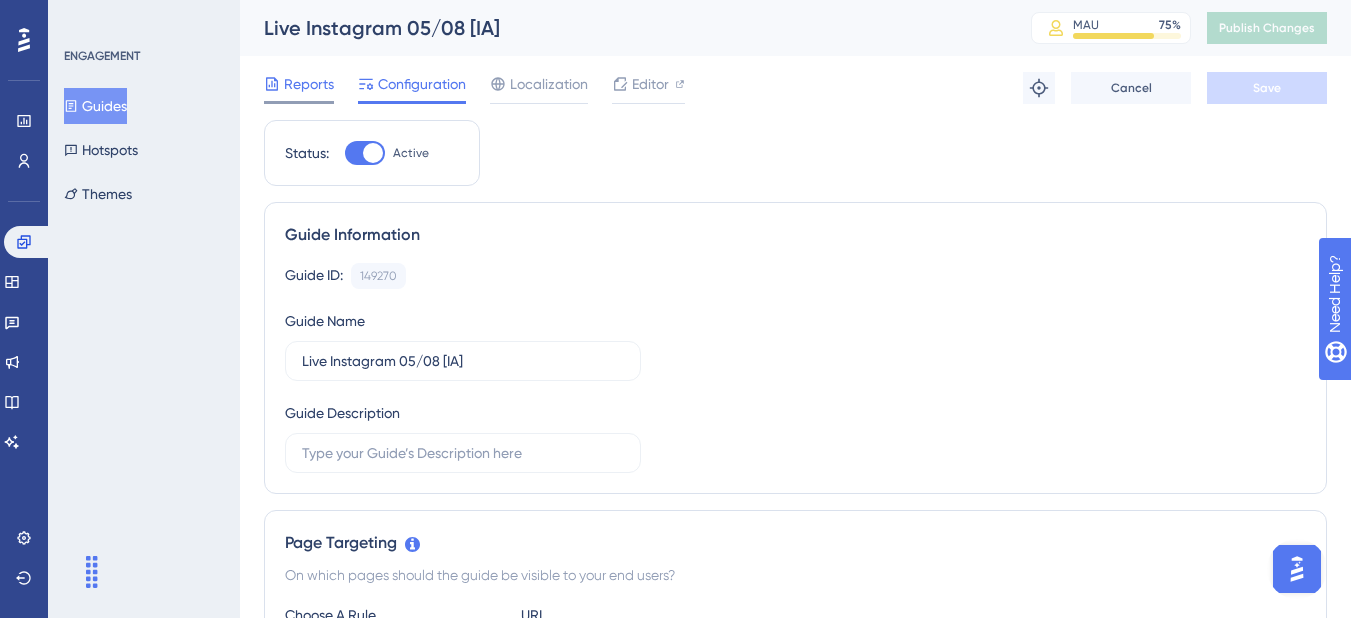 click 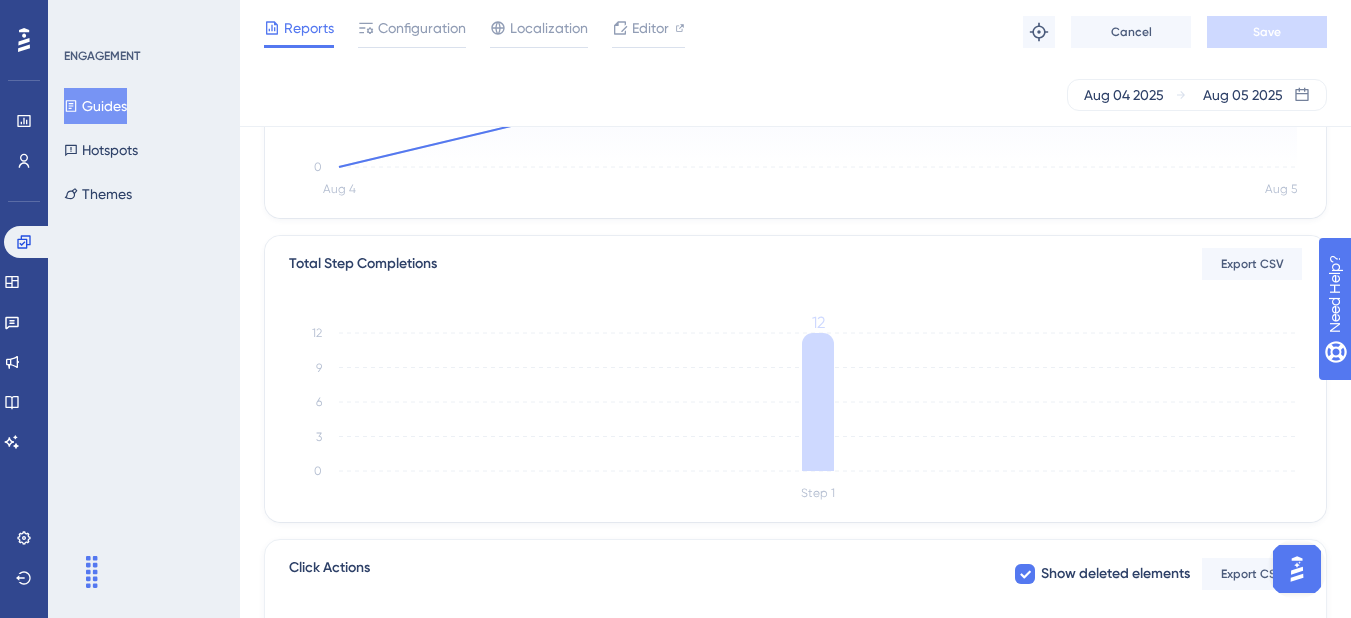 scroll, scrollTop: 0, scrollLeft: 0, axis: both 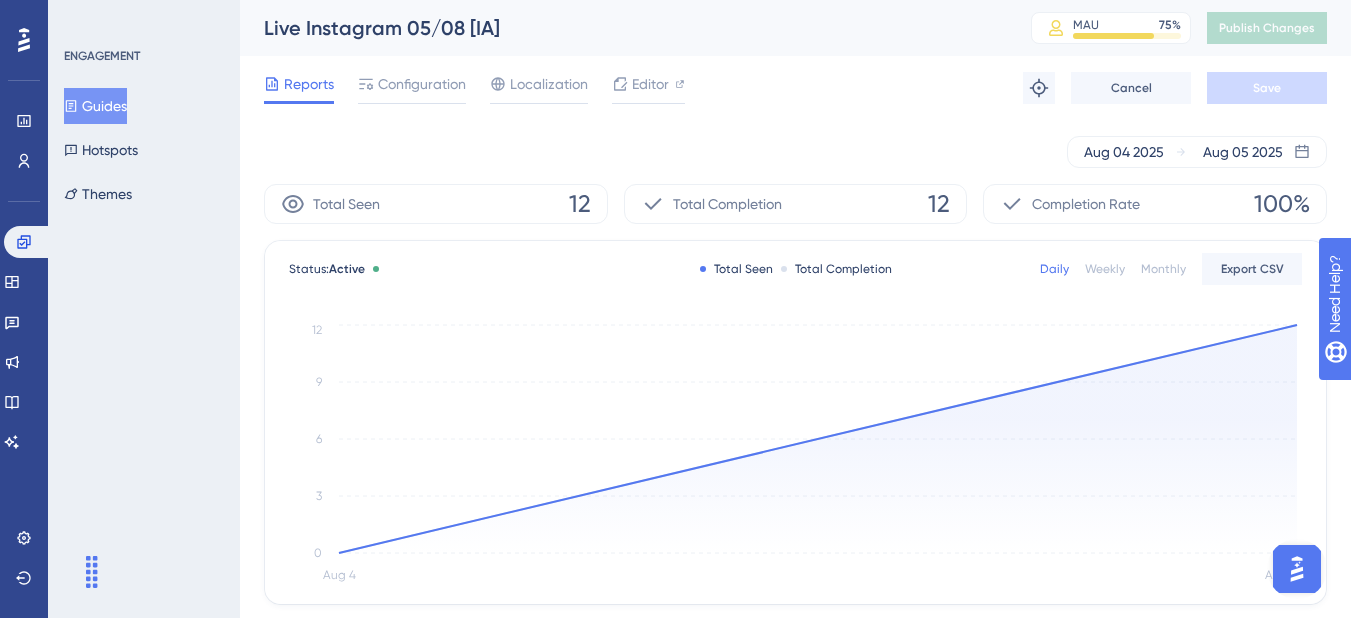click on "Aug 4 Aug 5 0 3 6 9 12" 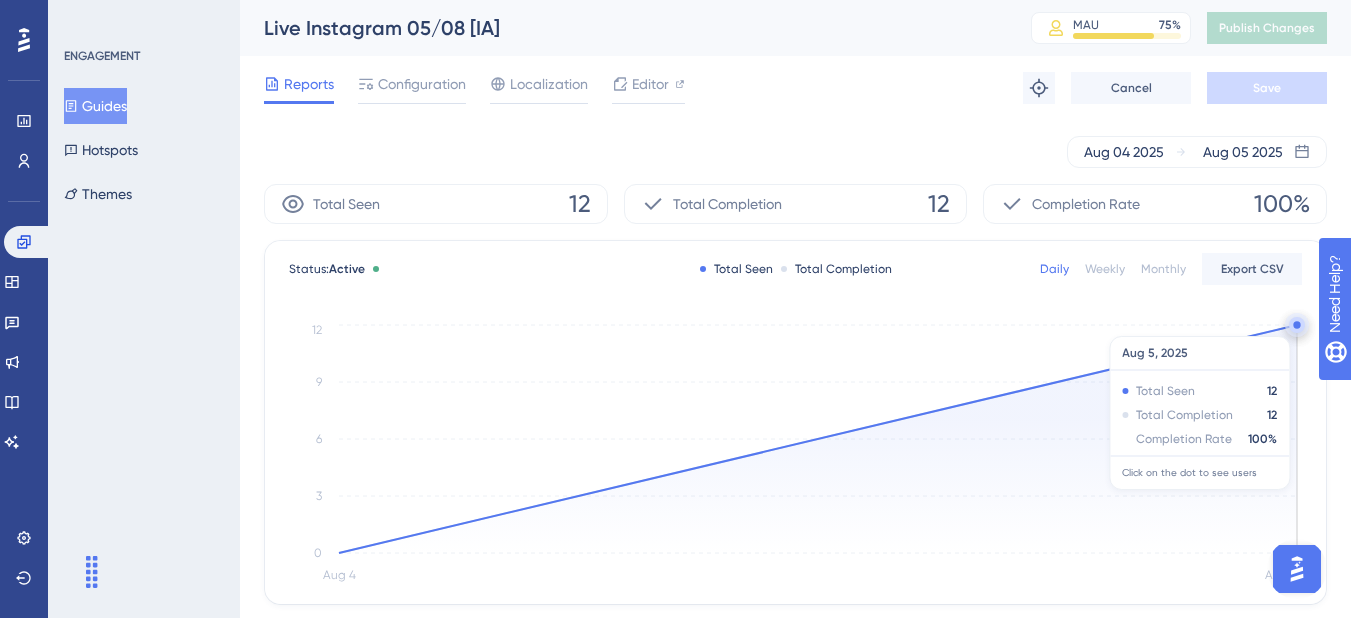 click 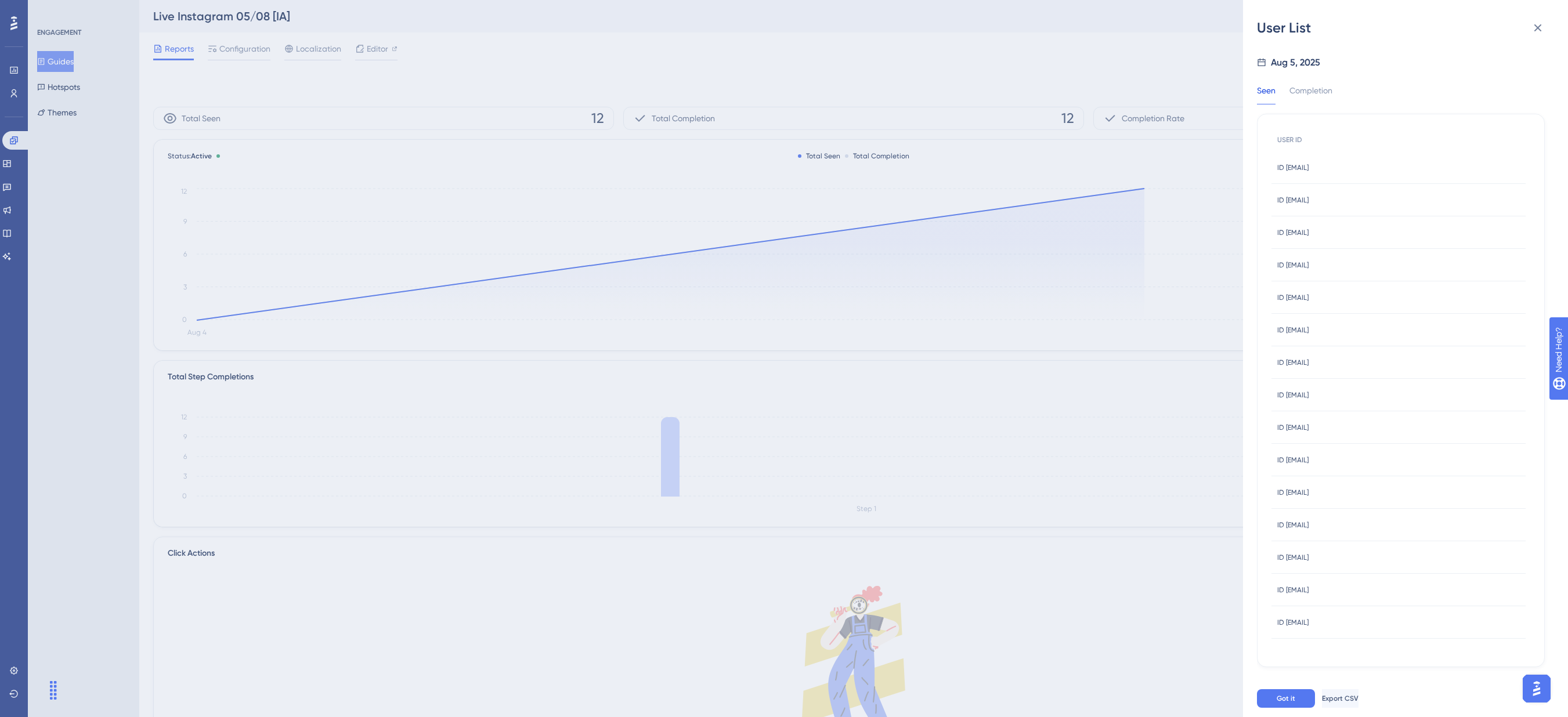 scroll, scrollTop: 0, scrollLeft: 0, axis: both 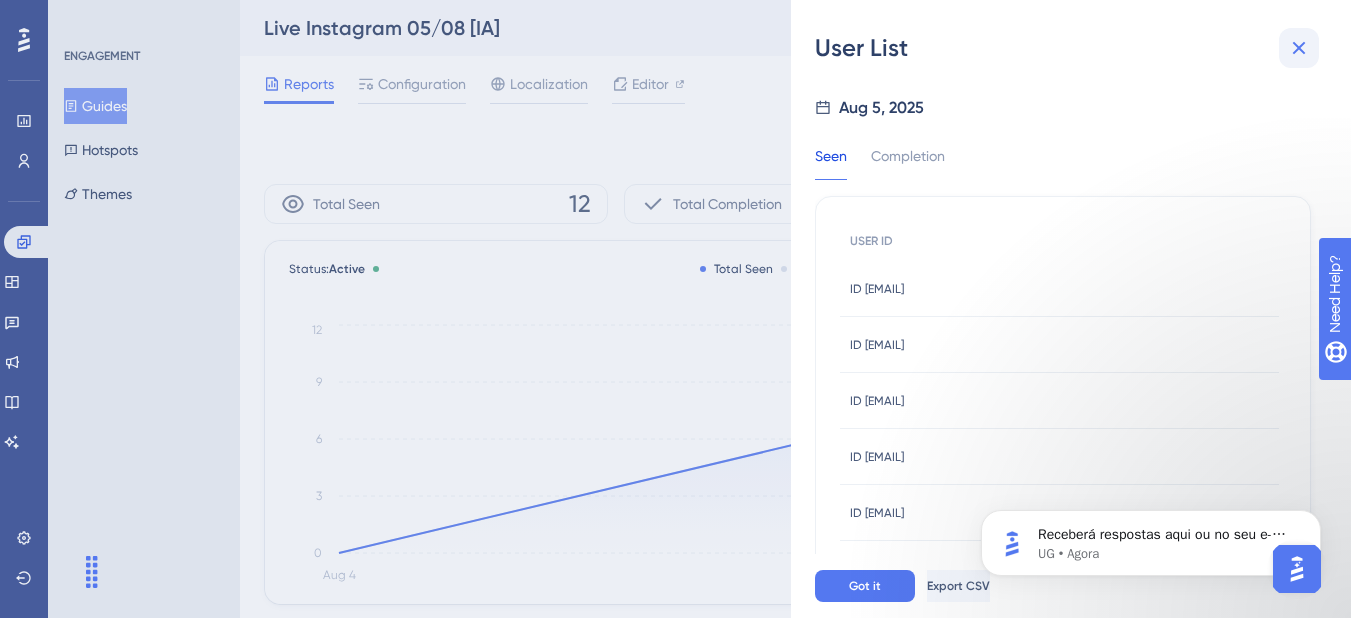 click 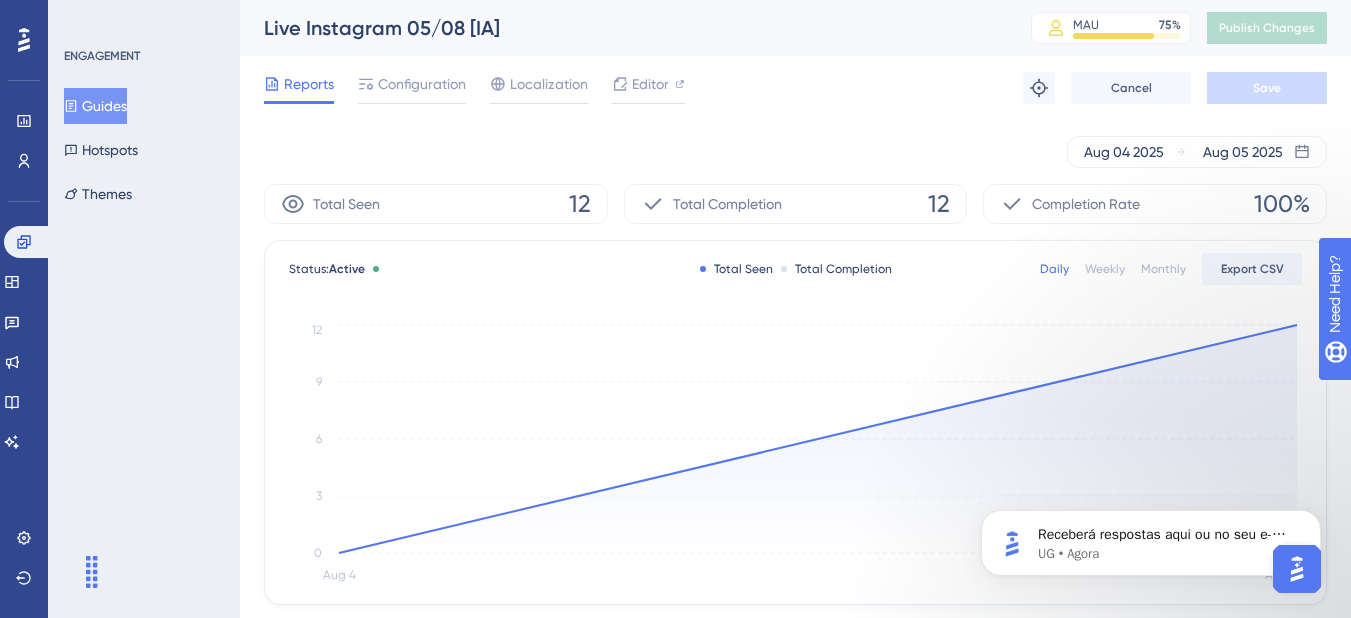 click at bounding box center [1297, 569] 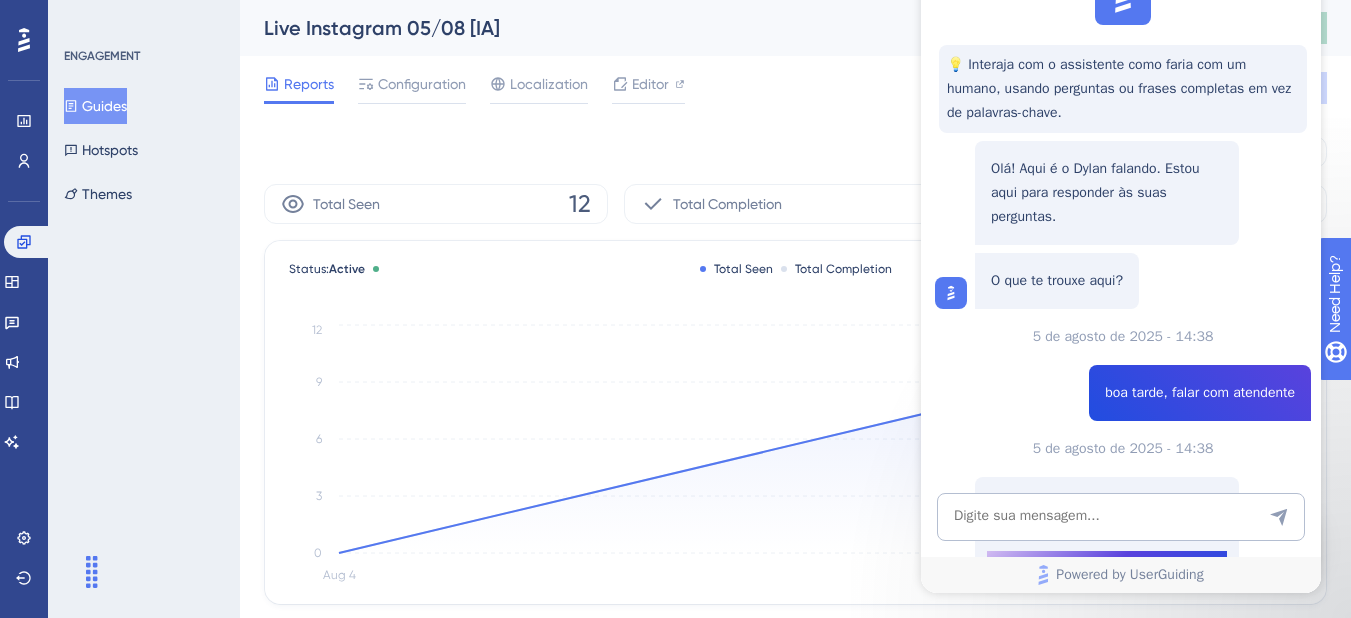 scroll, scrollTop: 0, scrollLeft: 0, axis: both 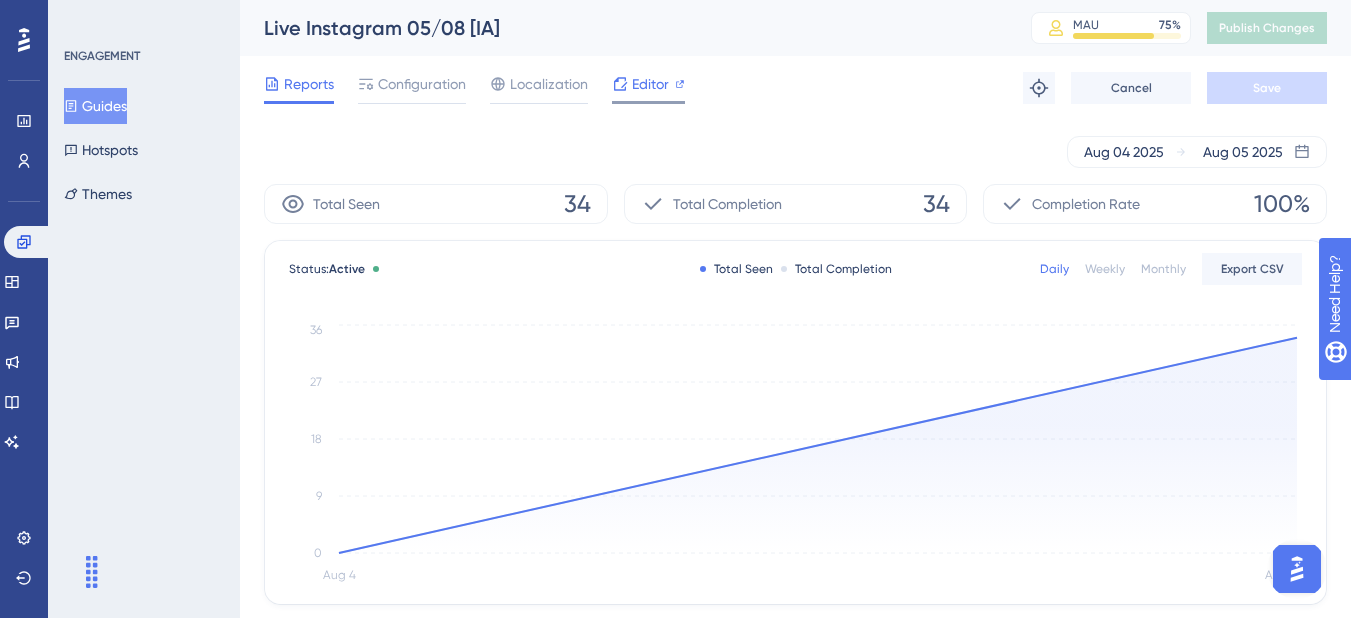 click on "Editor" at bounding box center (650, 84) 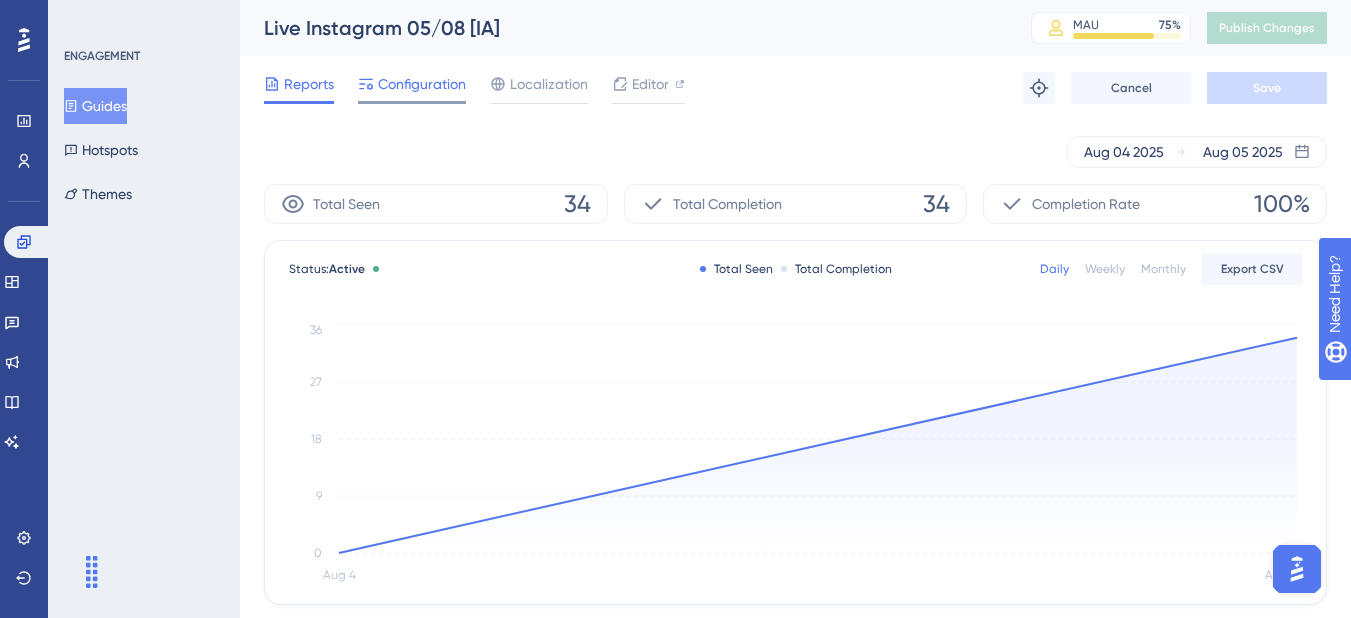 click 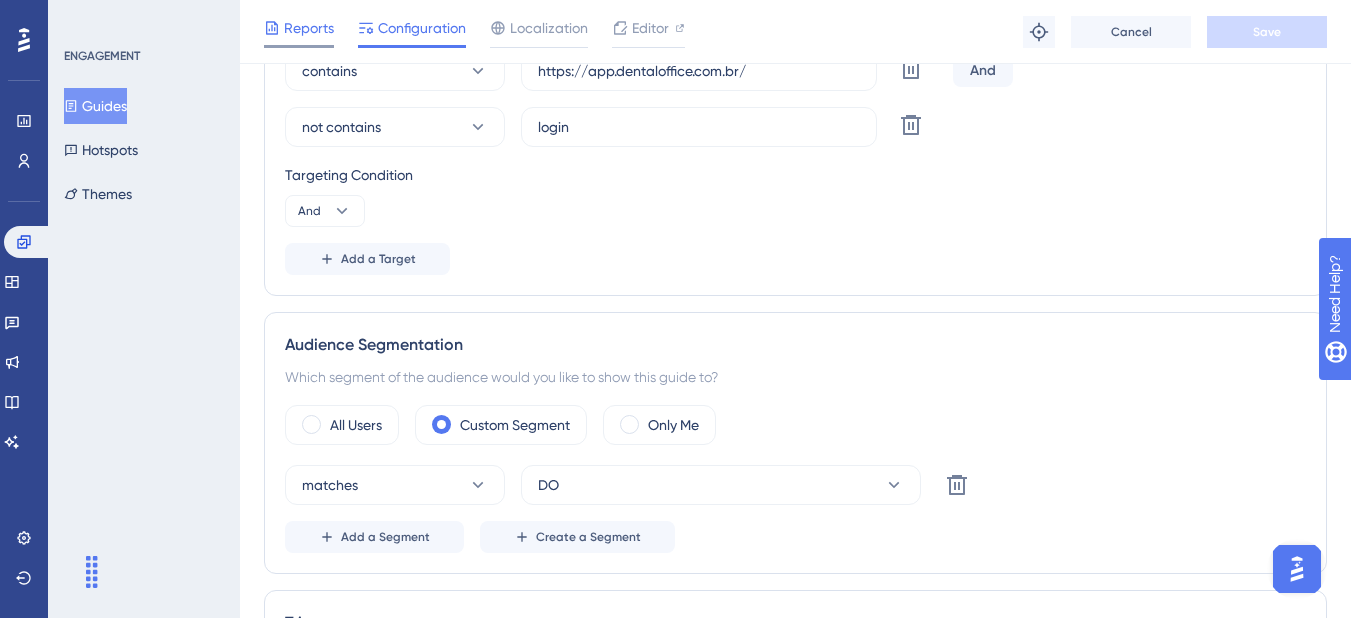 scroll, scrollTop: 800, scrollLeft: 0, axis: vertical 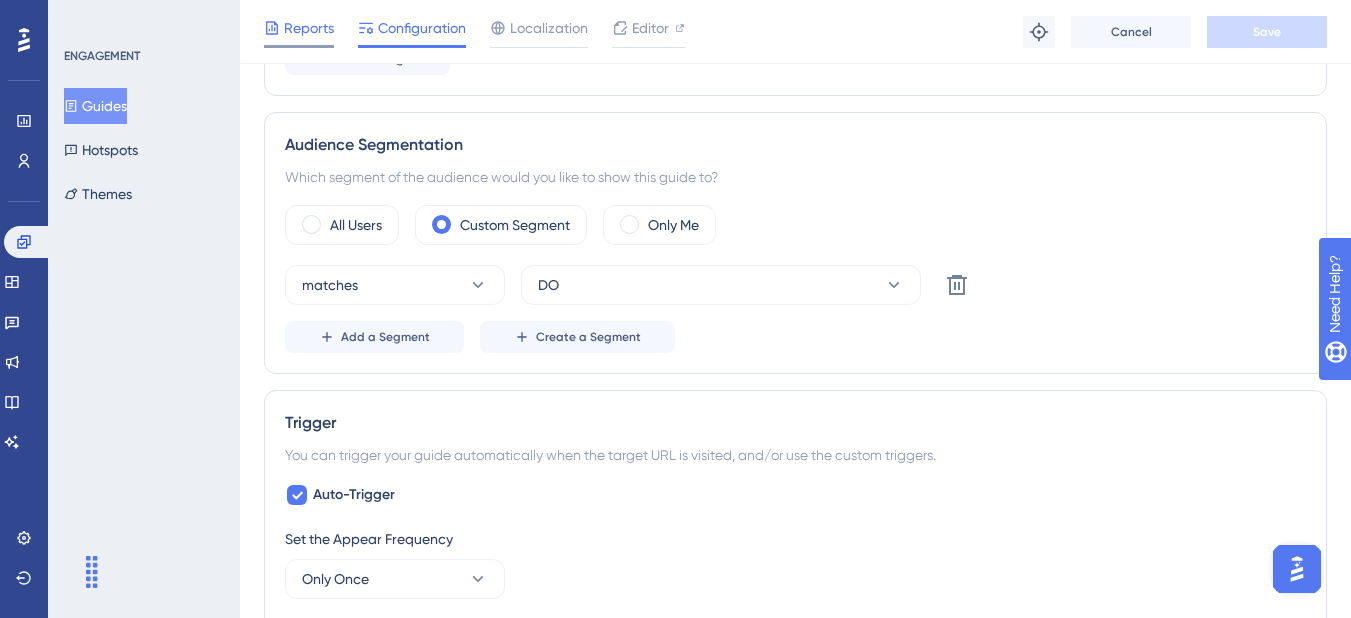 click on "Reports" at bounding box center (309, 28) 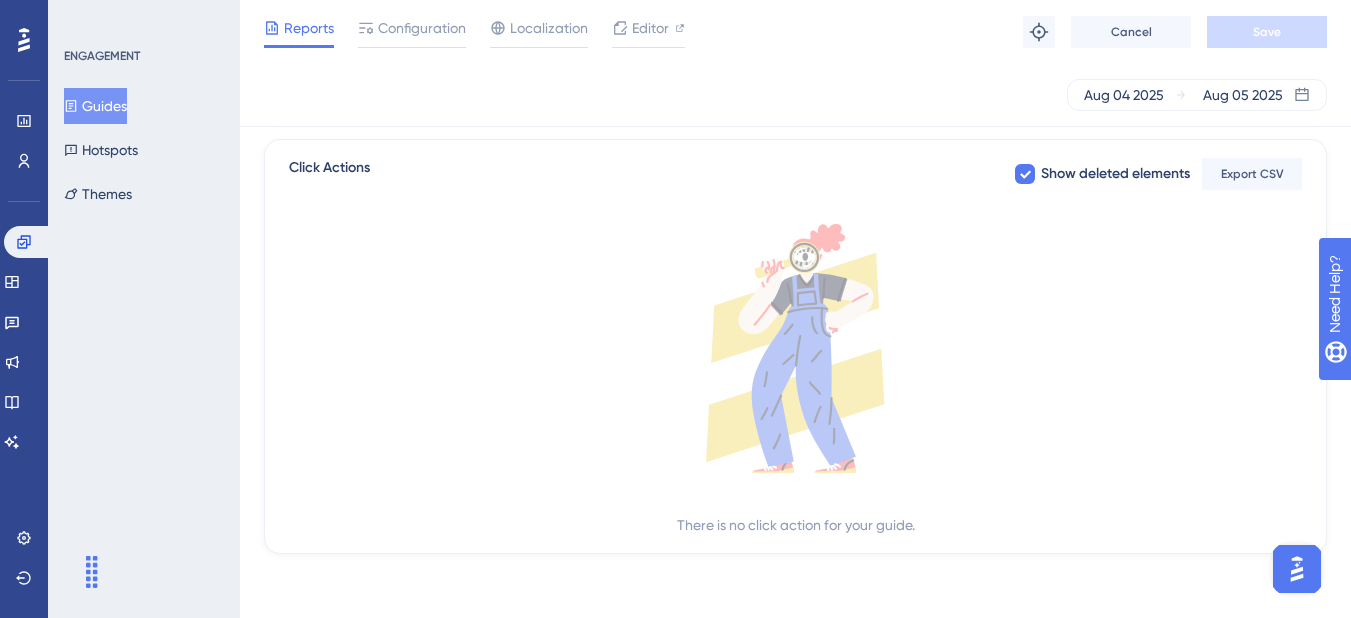 scroll, scrollTop: 0, scrollLeft: 0, axis: both 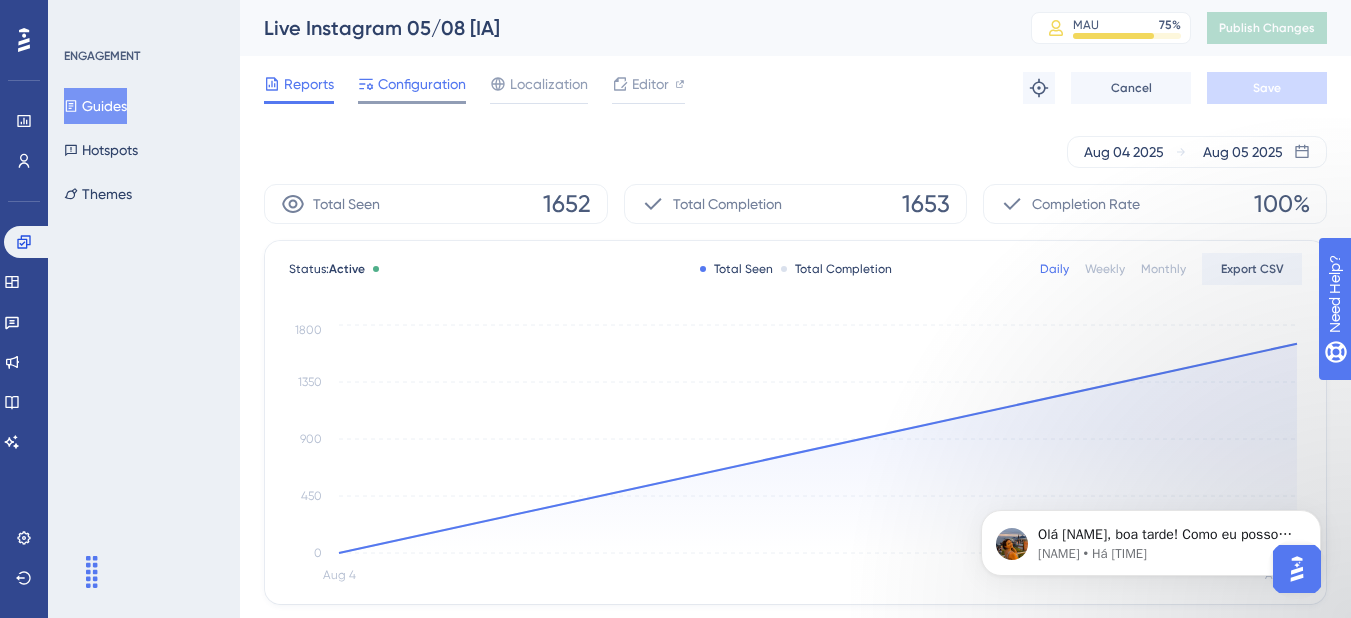click on "Configuration" at bounding box center [422, 84] 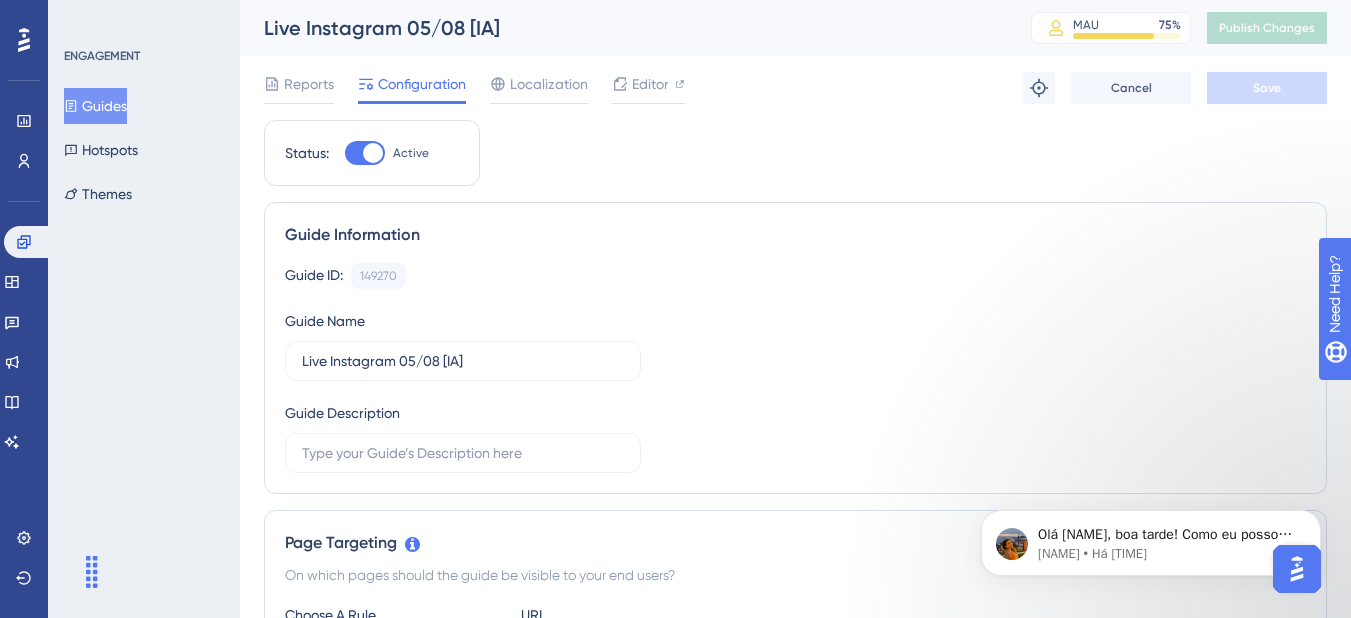 click on "Guides" at bounding box center [95, 106] 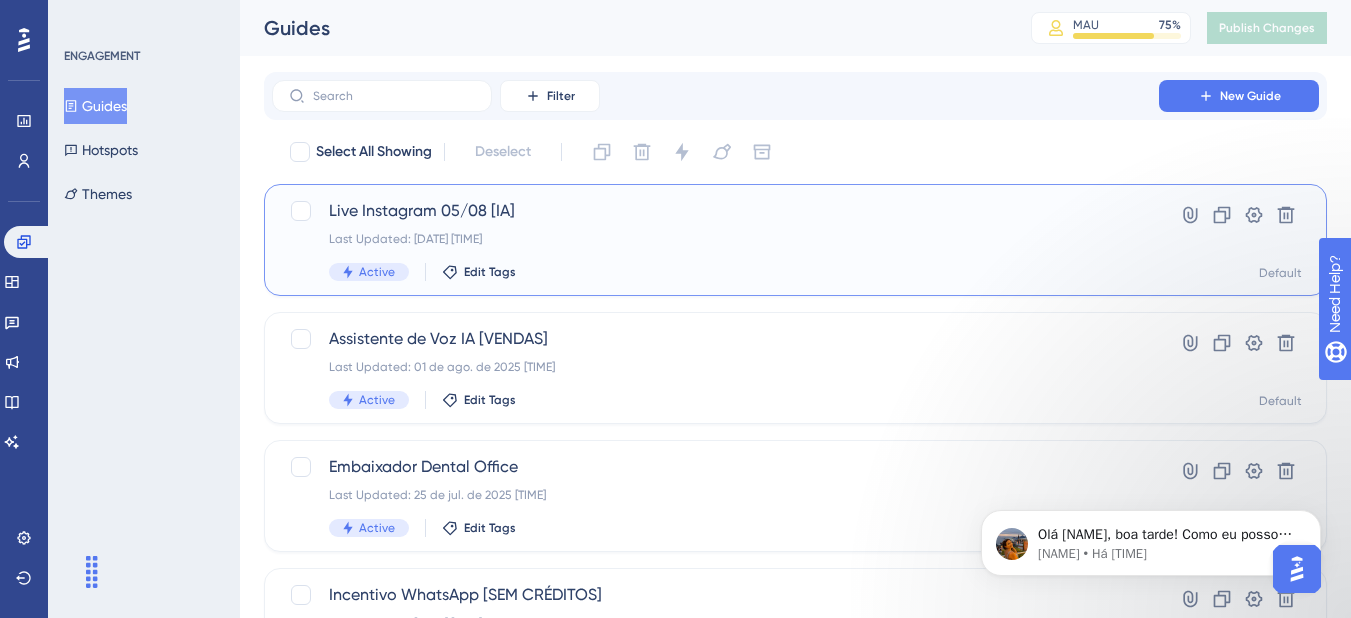 click on "Live Instagram 05/08 [IA]" at bounding box center [715, 211] 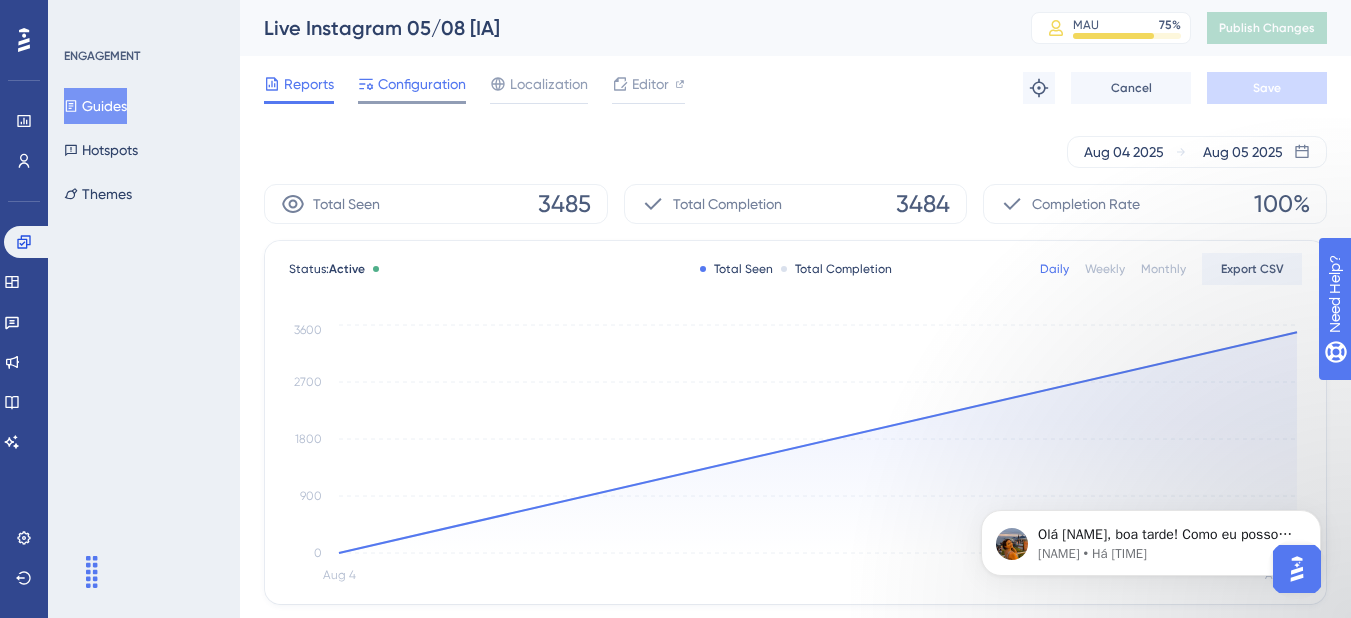 click on "Configuration" at bounding box center (412, 84) 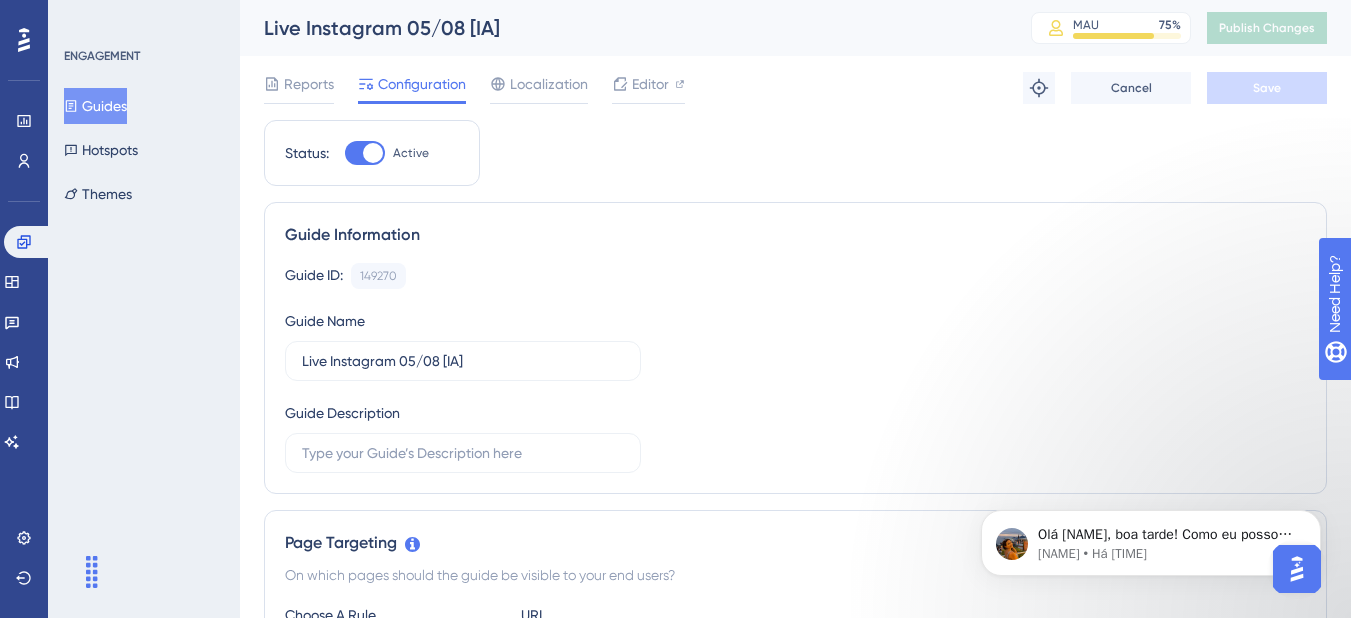 click at bounding box center [373, 153] 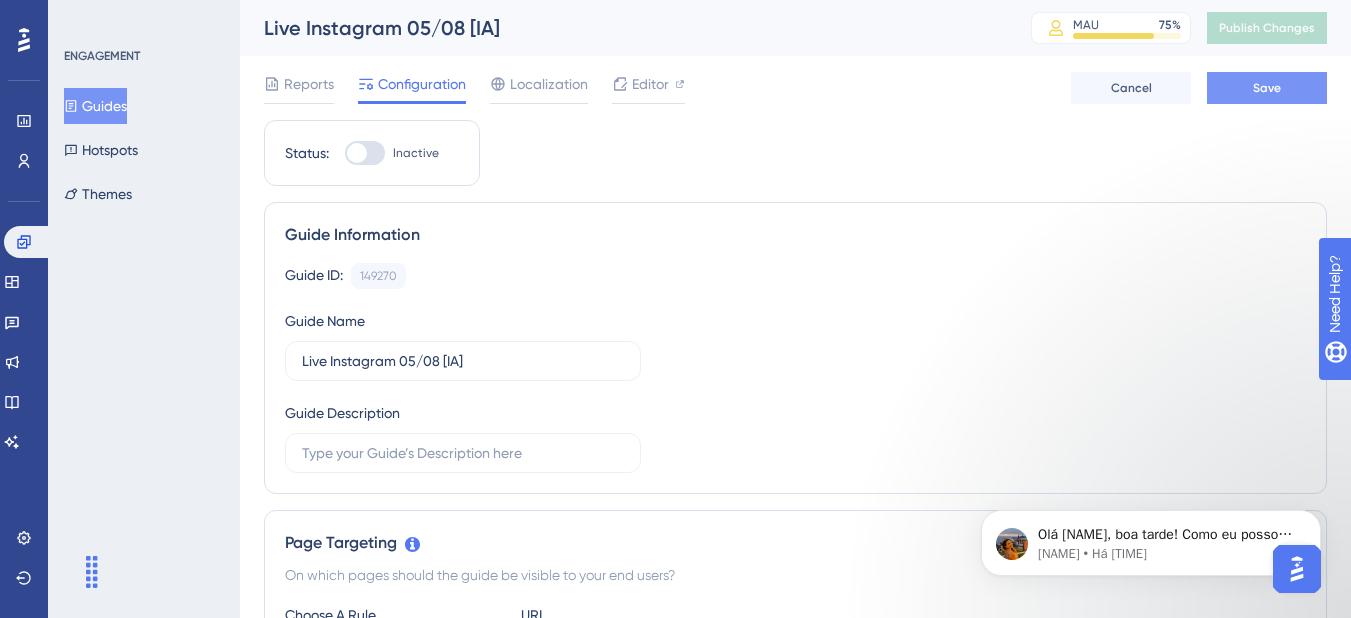 click on "Save" at bounding box center [1267, 88] 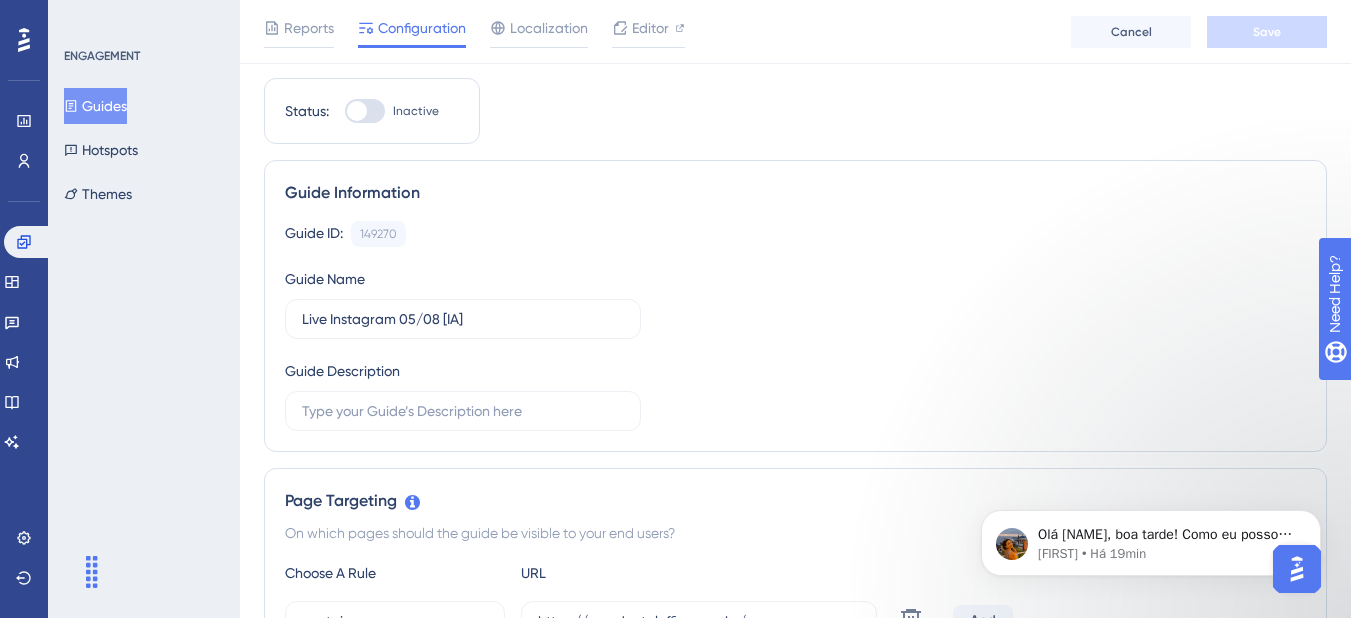 scroll, scrollTop: 0, scrollLeft: 0, axis: both 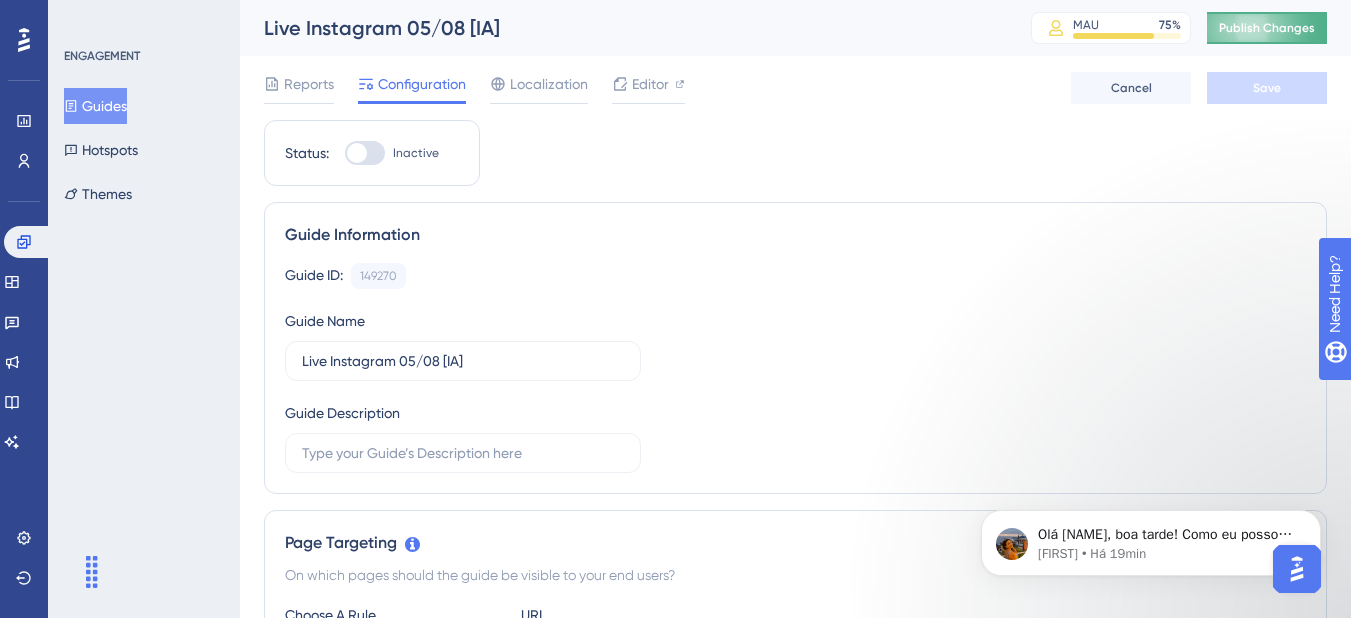 click on "Publish Changes" at bounding box center [1267, 28] 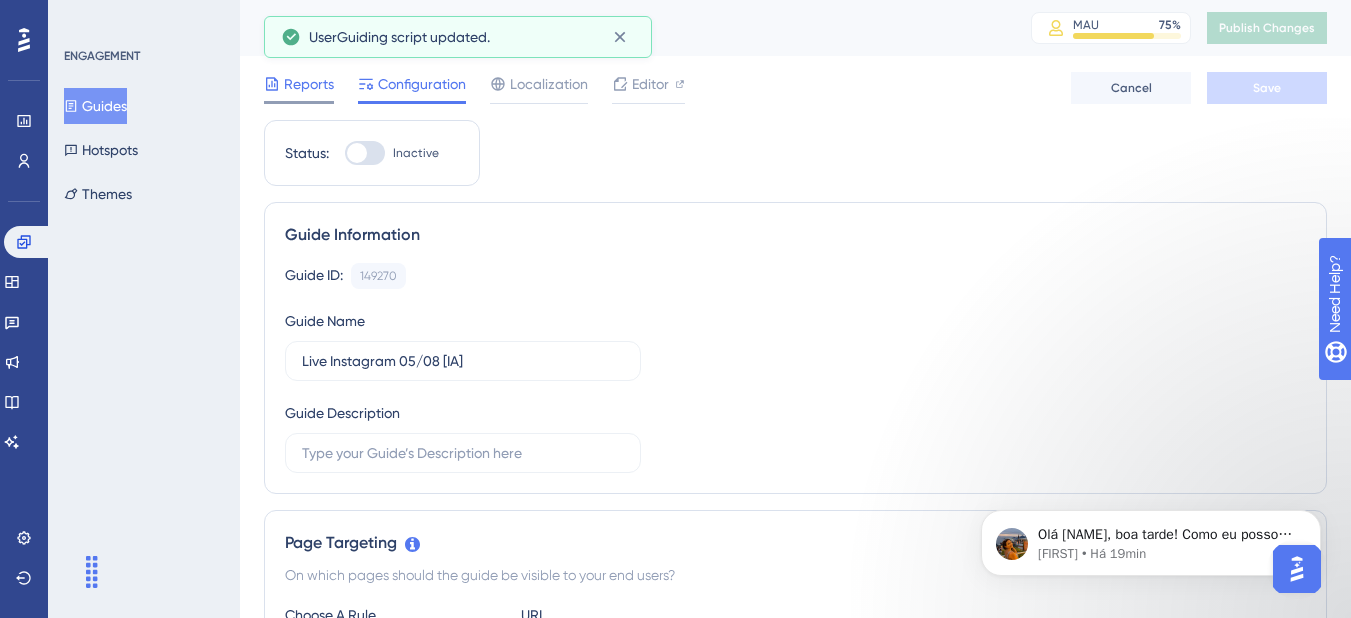 click on "Reports" at bounding box center (309, 84) 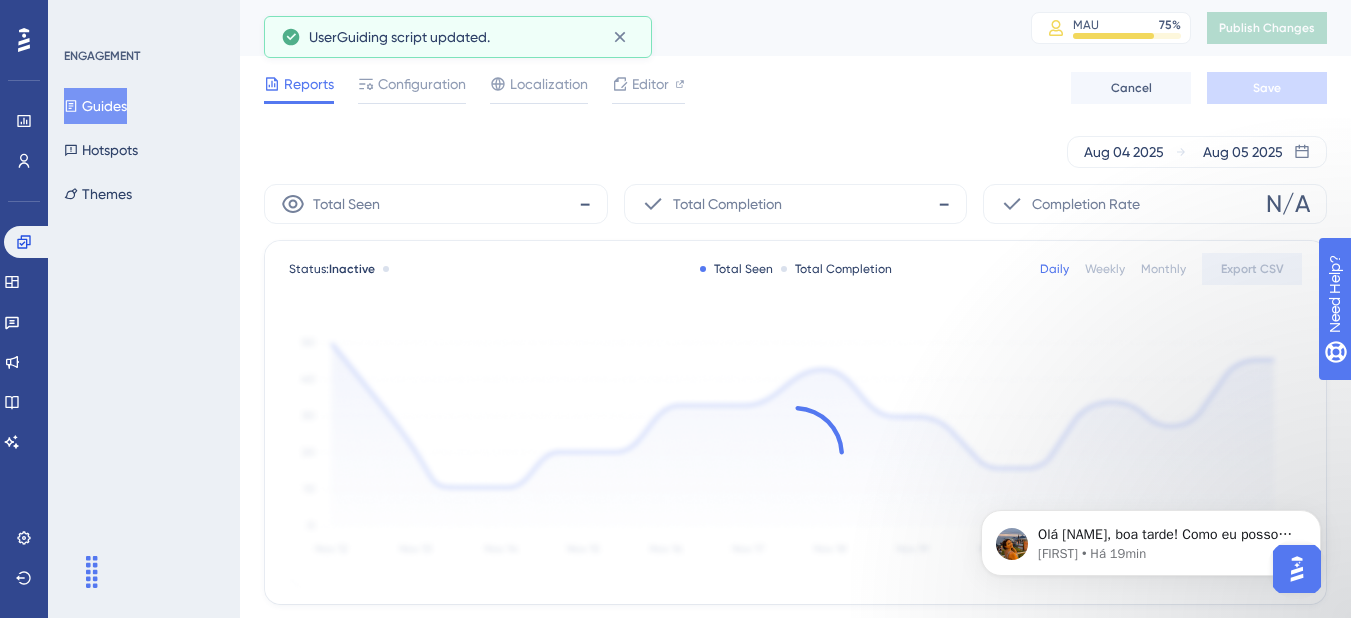 click on "Guides" at bounding box center (95, 106) 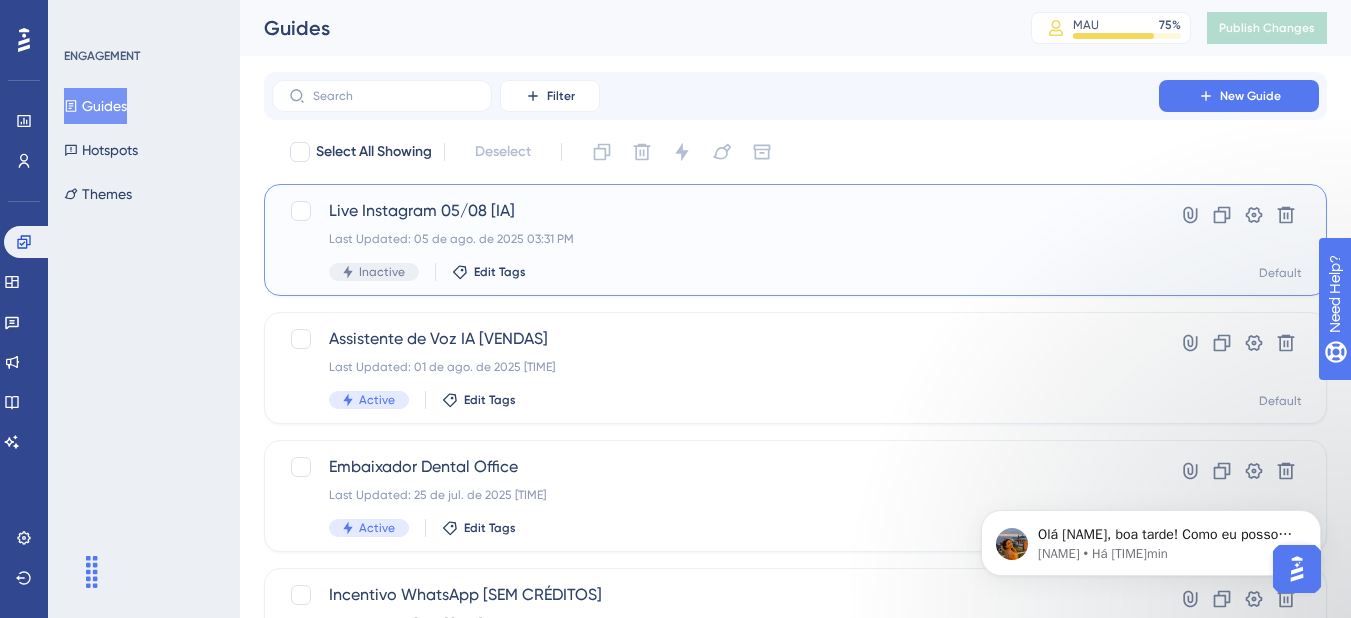 click on "Live Instagram 05/08 [IA]" at bounding box center [715, 211] 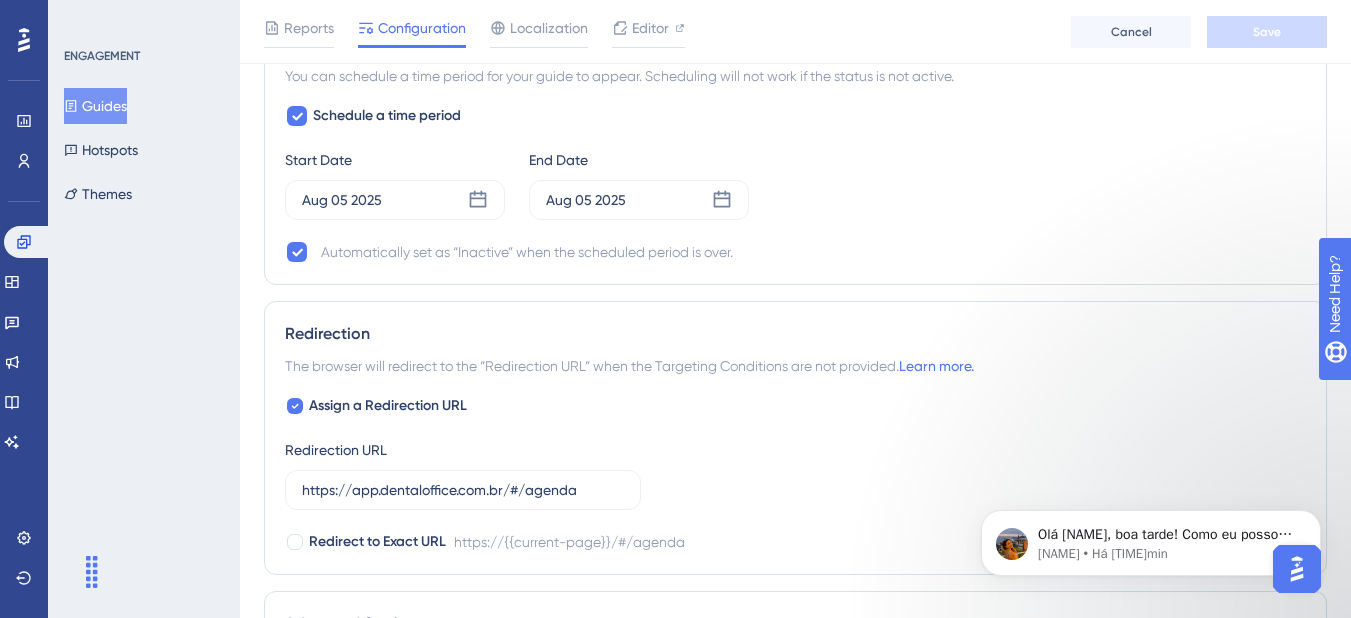 scroll, scrollTop: 1600, scrollLeft: 0, axis: vertical 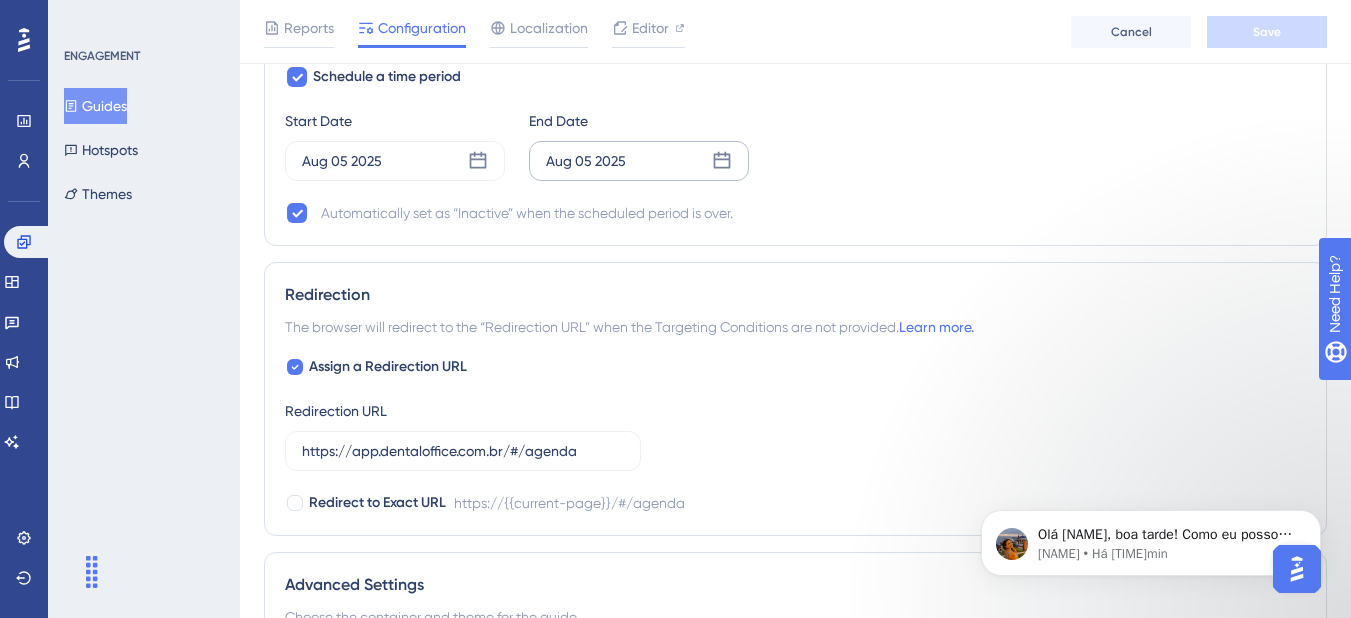 click 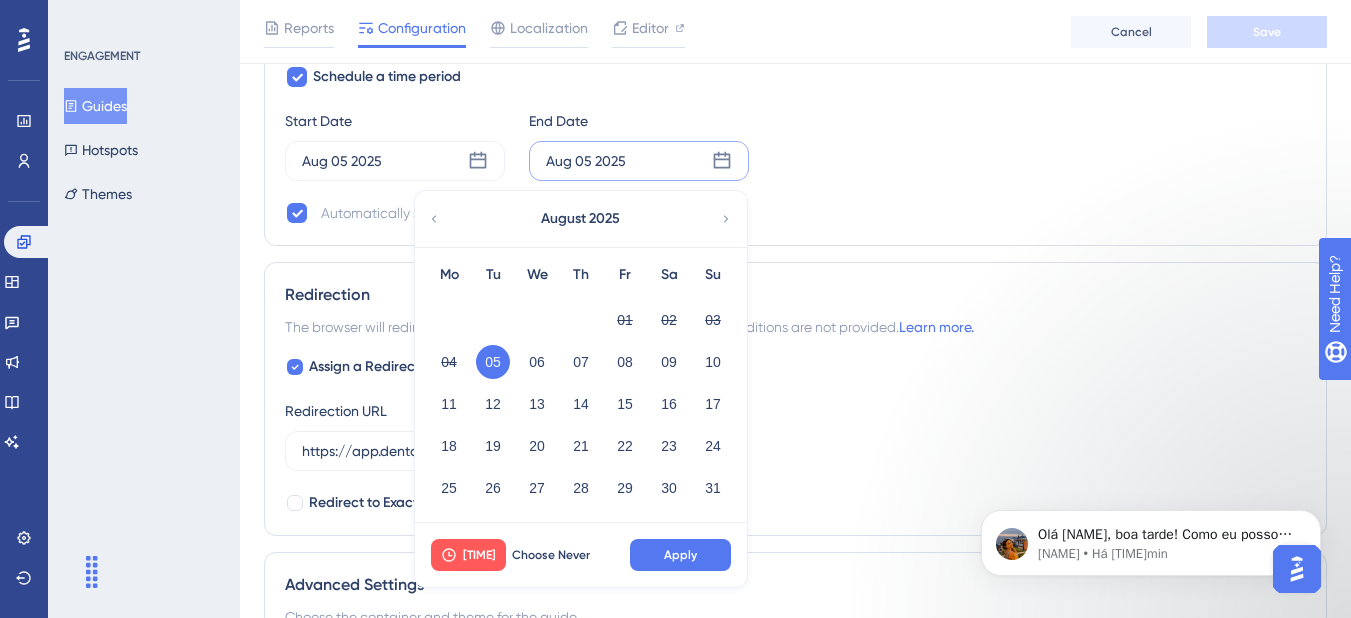 click on "Start Date Aug 05 2025 End Date Aug 05 2025 August 2025 Mo Tu We Th Fr Sa Su 01 02 03 04 05 06 07 08 09 10 11 12 13 14 15 16 17 18 19 20 21 22 23 24 25 26 27 28 29 30 31 [TIME] Choose Never Apply" at bounding box center (795, 145) 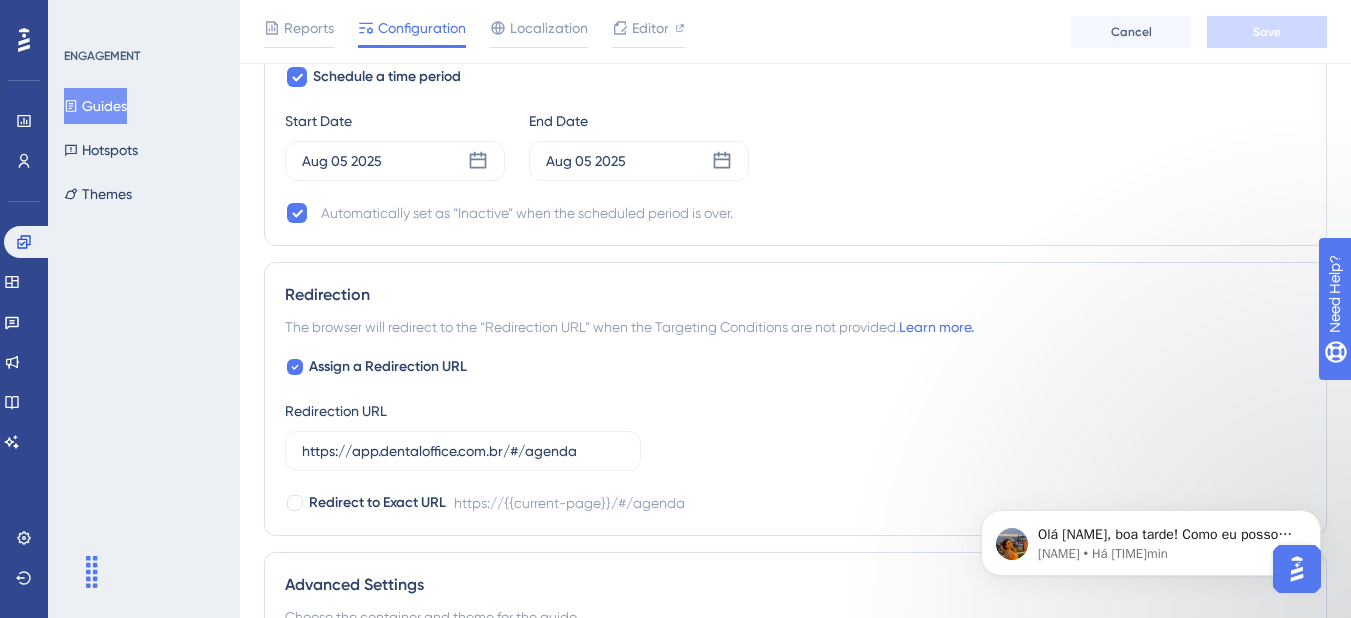 click on "Configuration" at bounding box center (422, 28) 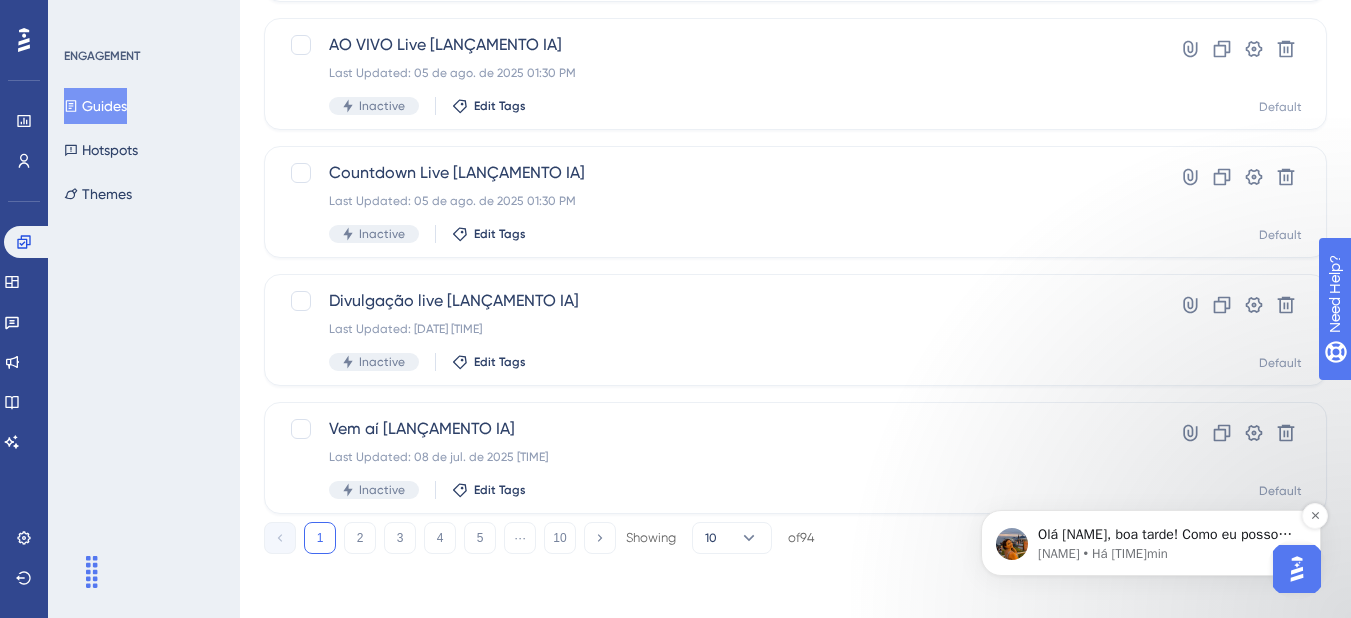 click on "Olá [NAME], boa tarde!   Como eu posso te ajudar? 😊" at bounding box center (1167, 535) 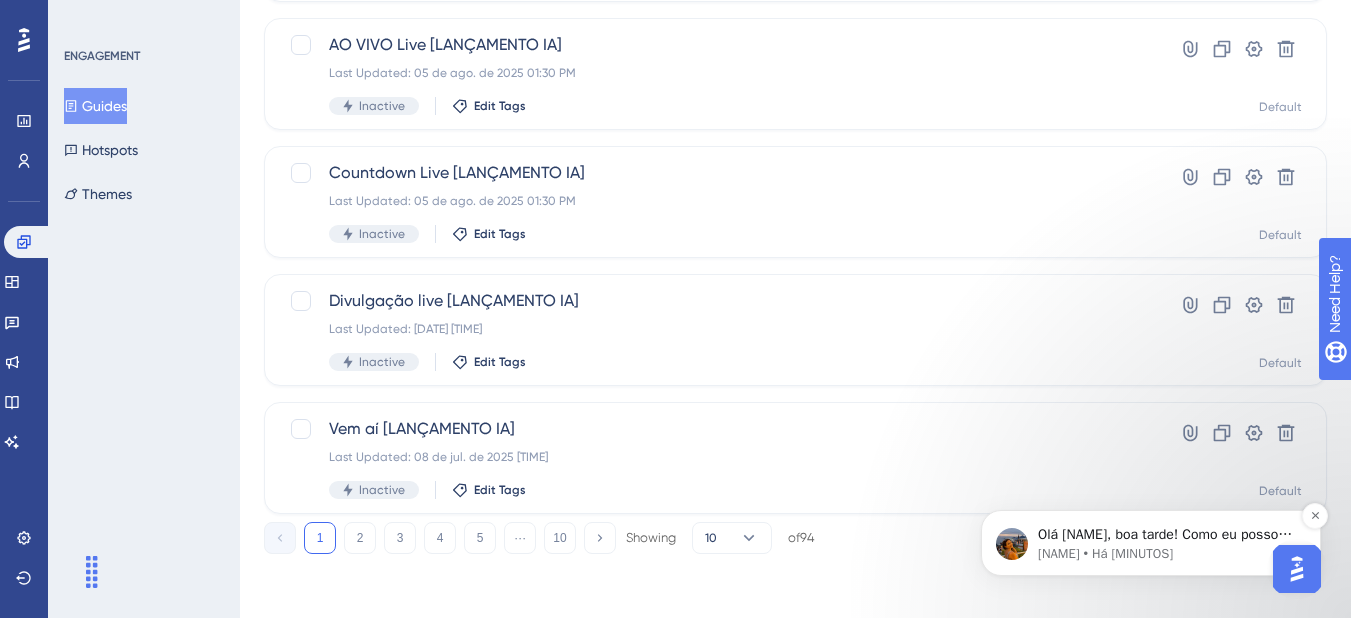 scroll, scrollTop: 0, scrollLeft: 0, axis: both 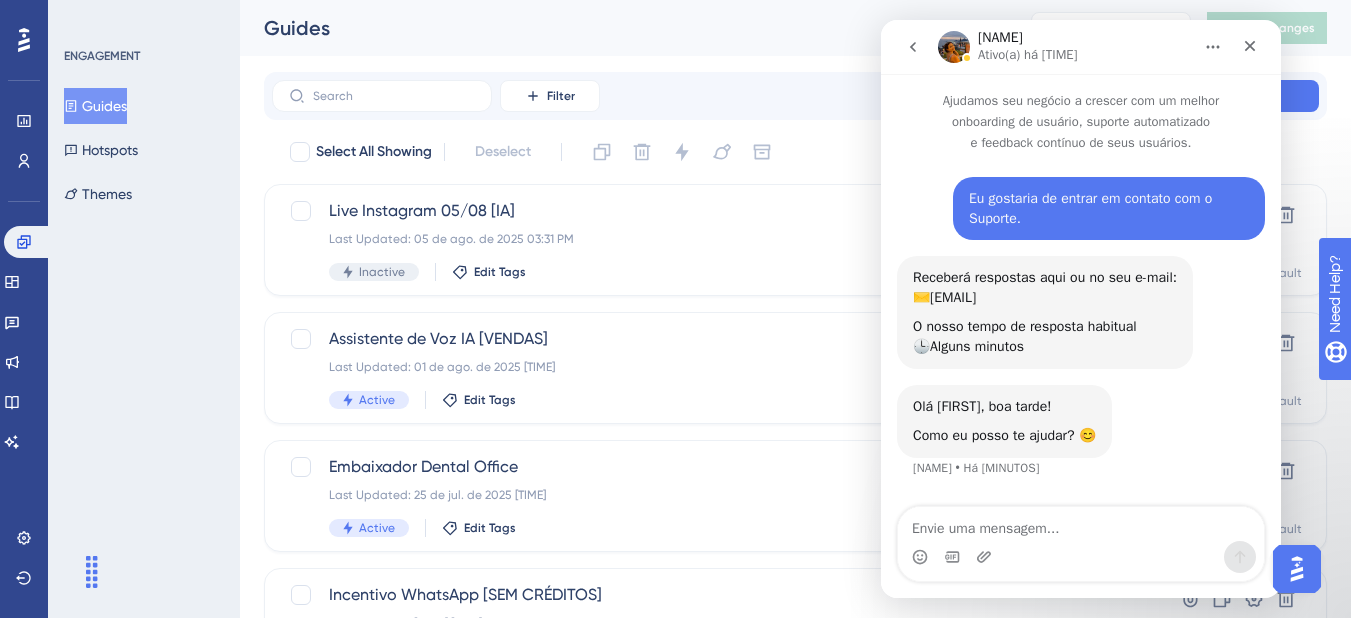 click at bounding box center [1081, 524] 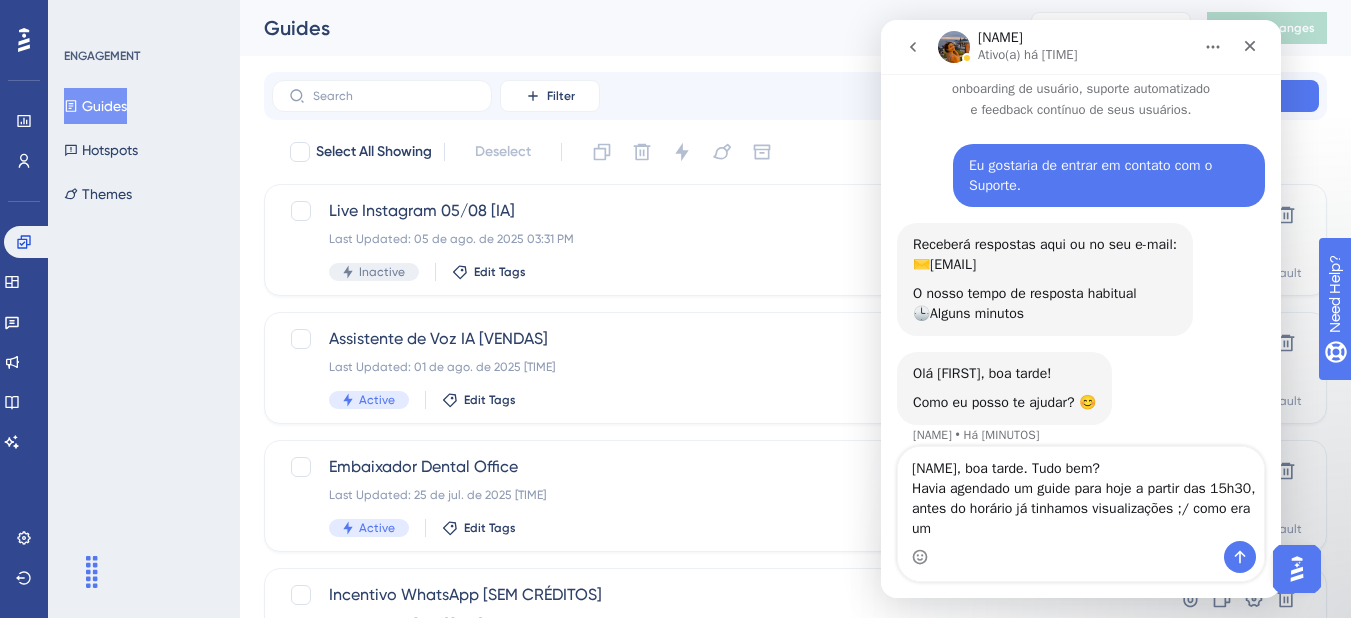 scroll, scrollTop: 53, scrollLeft: 0, axis: vertical 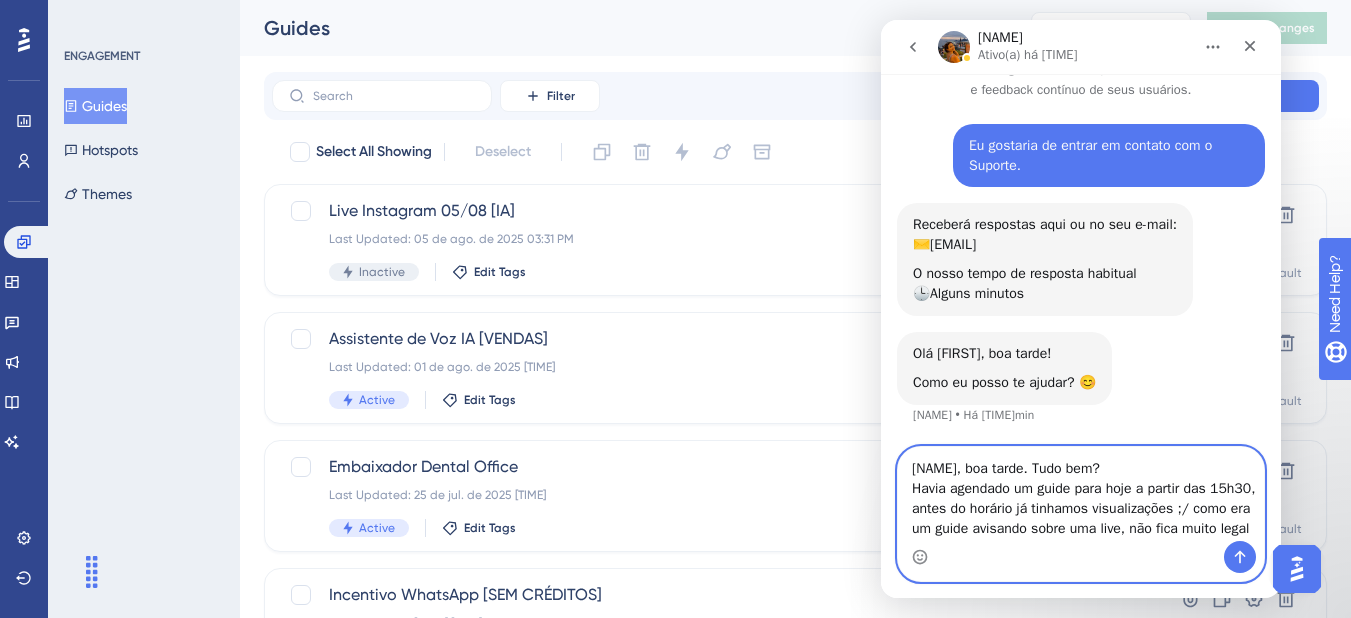 drag, startPoint x: 923, startPoint y: 480, endPoint x: 1104, endPoint y: 502, distance: 182.3321 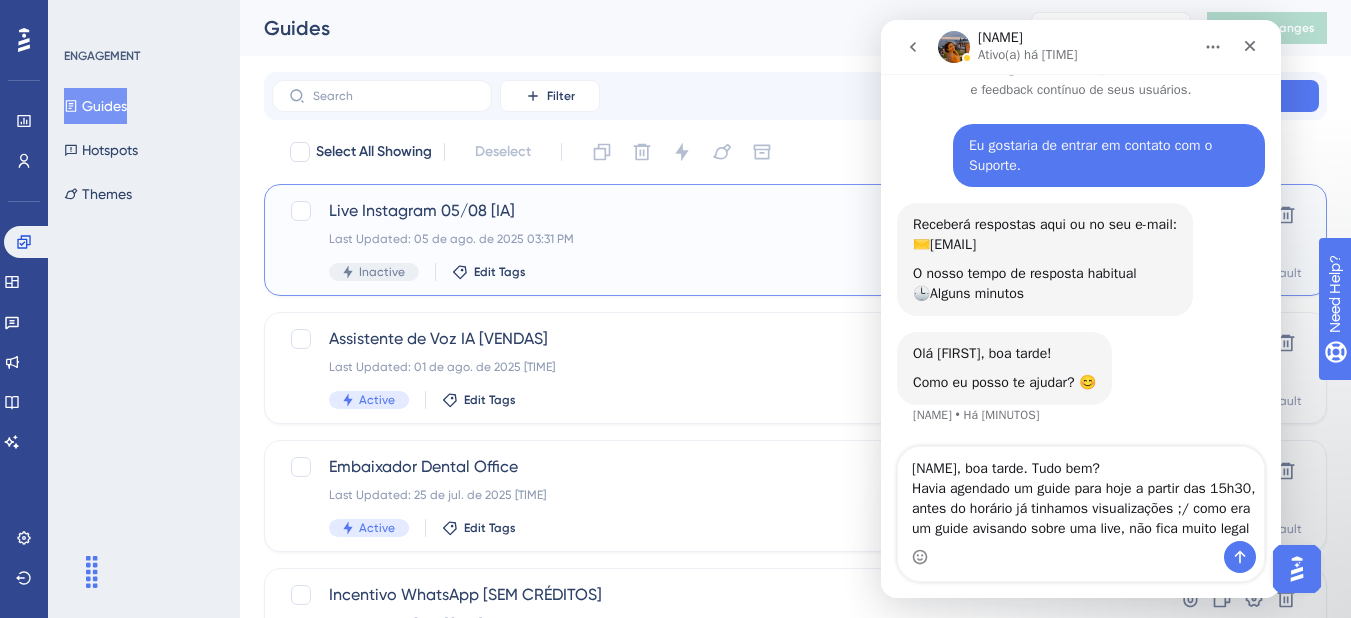 click on "Live Instagram 05/08 [IA]" at bounding box center (715, 211) 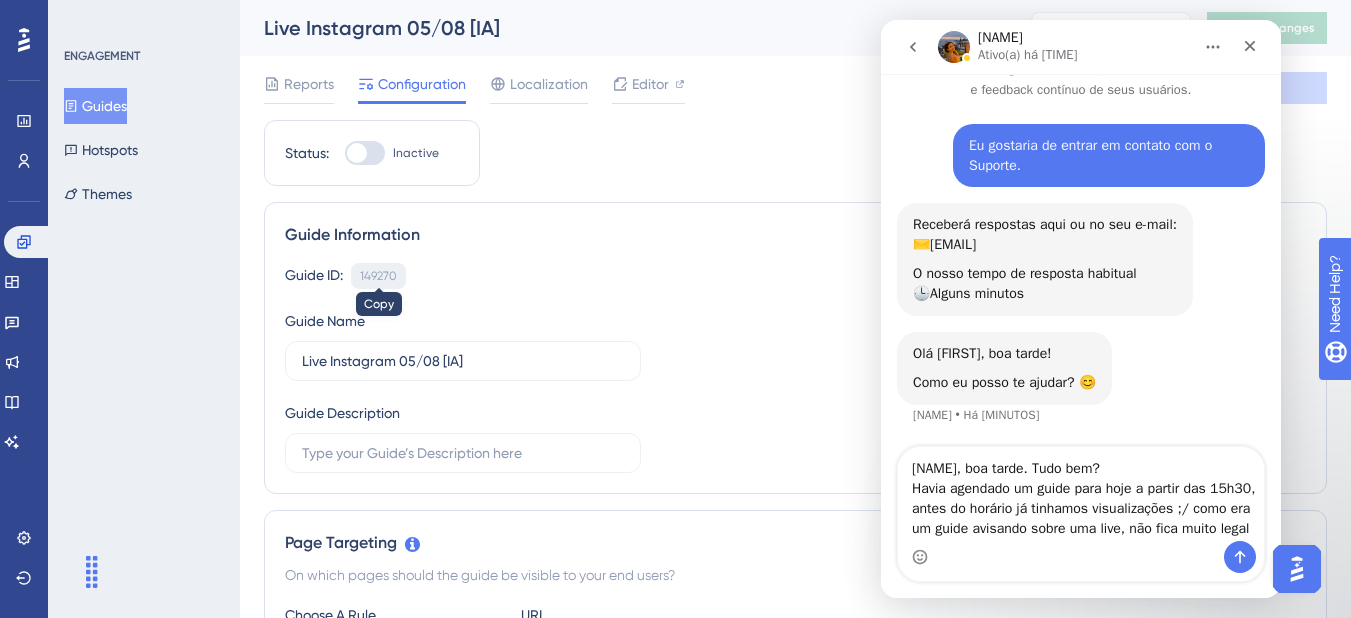 click on "149270" at bounding box center (378, 276) 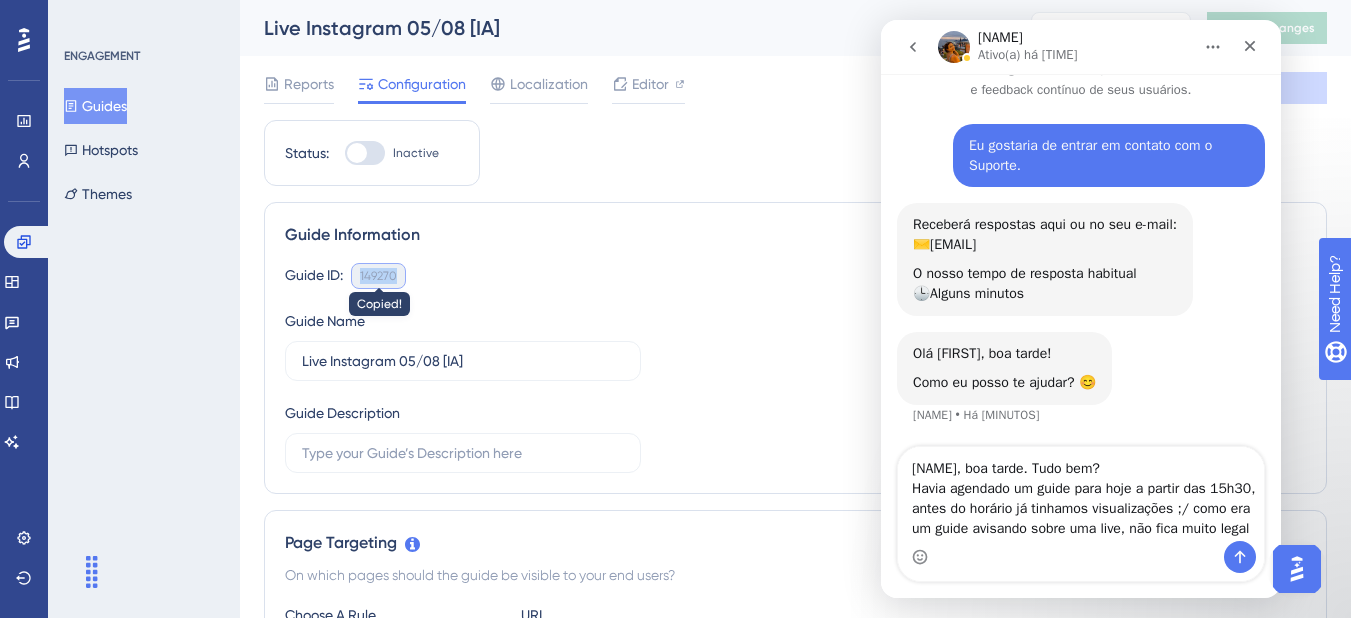 click on "149270" at bounding box center [378, 276] 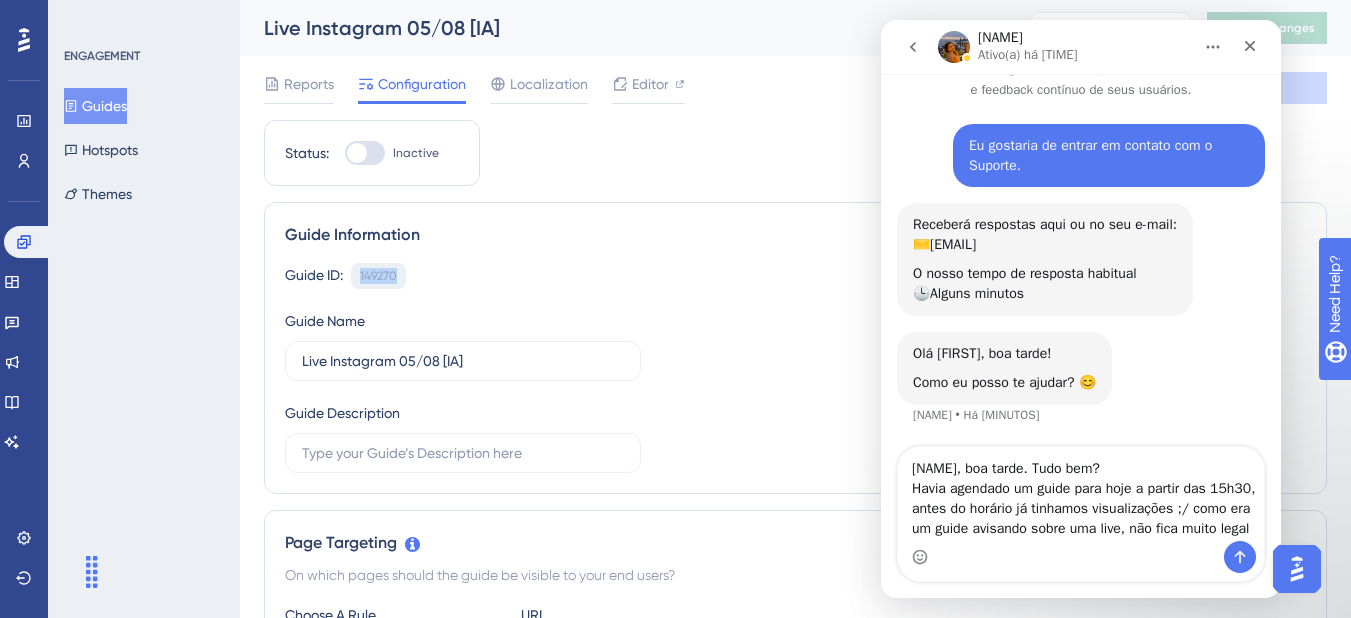 drag, startPoint x: 357, startPoint y: 271, endPoint x: 405, endPoint y: 271, distance: 48 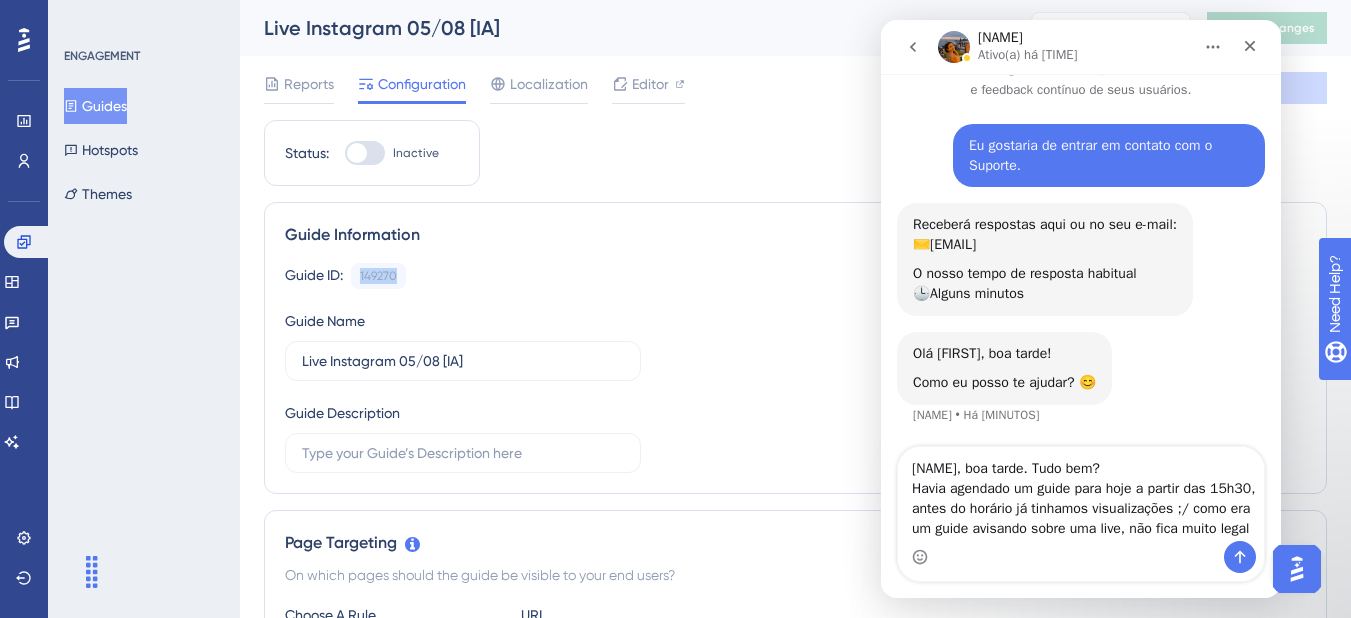 copy on "149270" 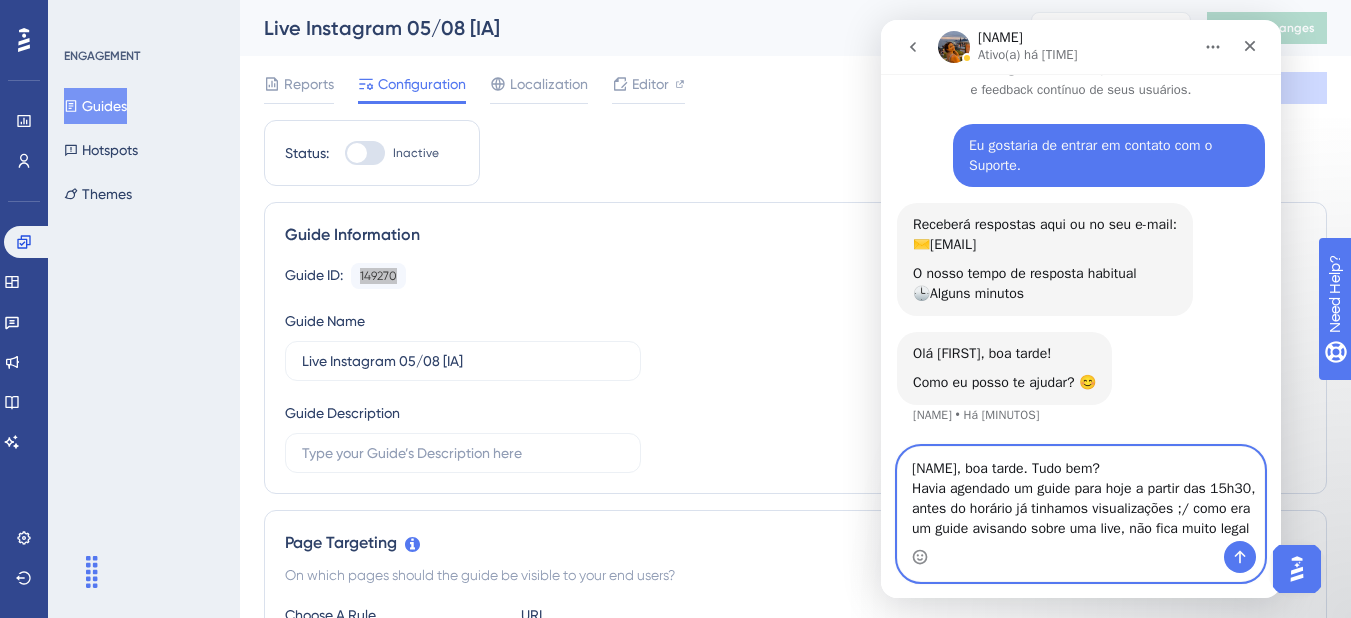 drag, startPoint x: 1017, startPoint y: 487, endPoint x: 1033, endPoint y: 487, distance: 16 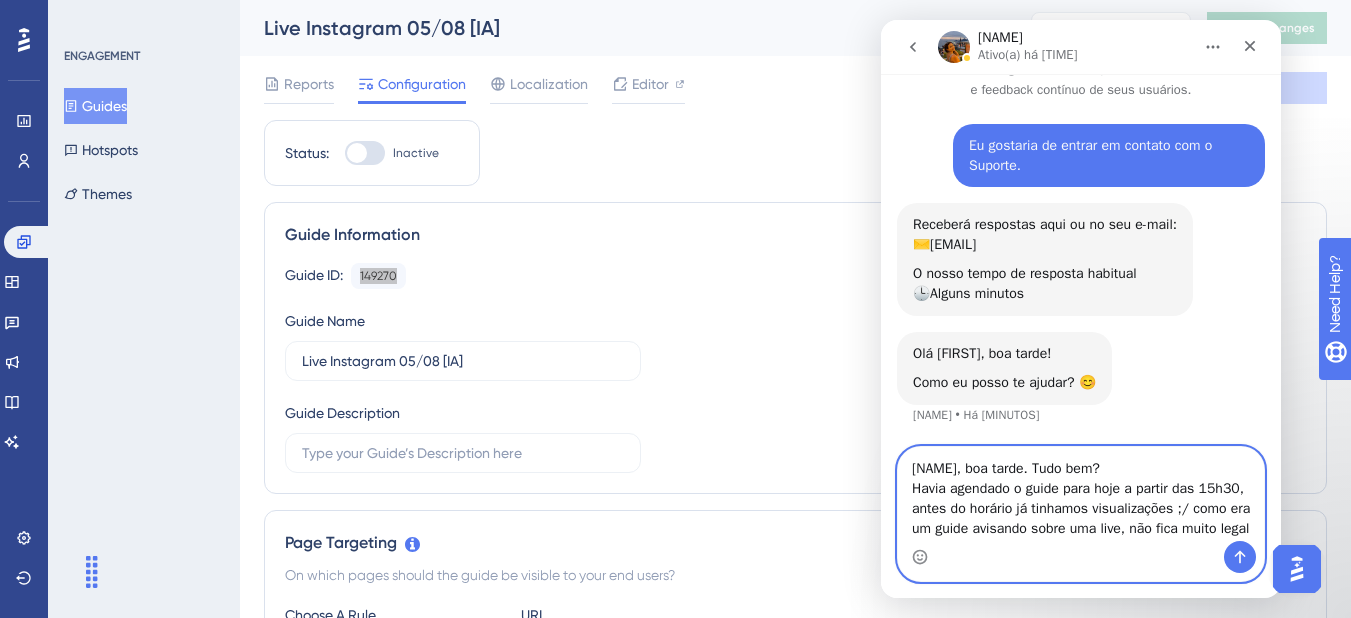 click on "[NAME], boa tarde. Tudo bem?
Havia agendado o guide para hoje a partir das 15h30, antes do horário já tinhamos visualizações ;/ como era um guide avisando sobre uma live, não fica muito legal" at bounding box center (1081, 494) 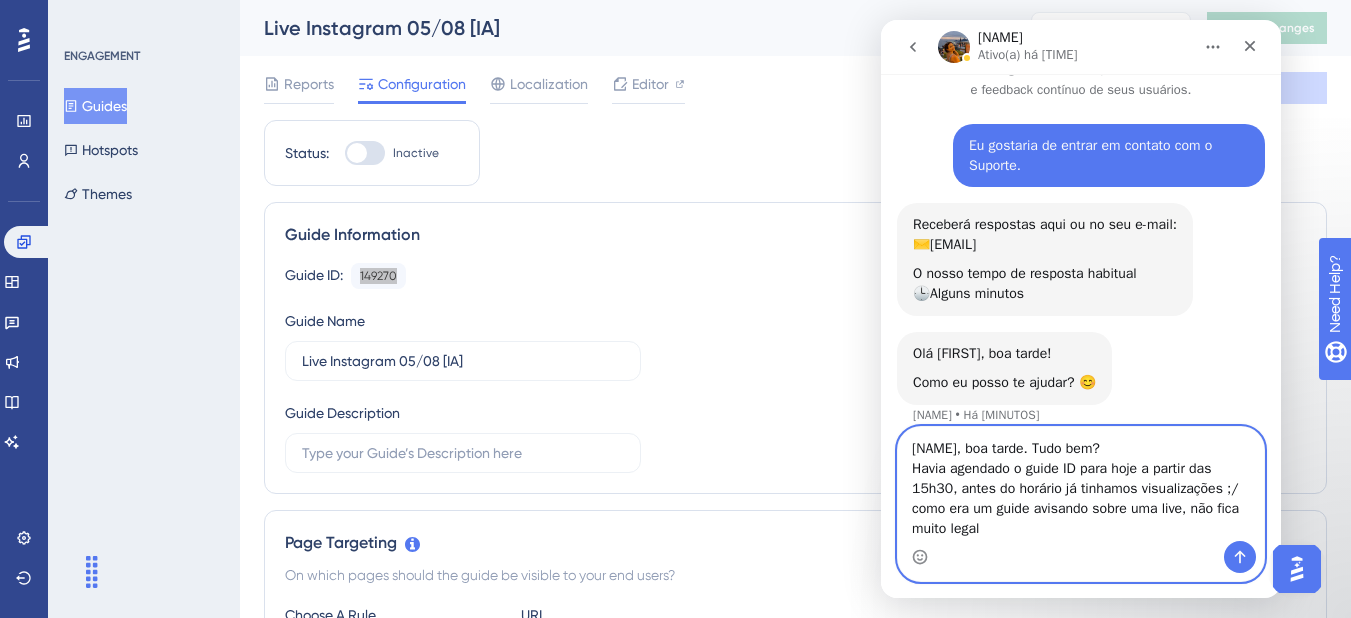 scroll, scrollTop: 73, scrollLeft: 0, axis: vertical 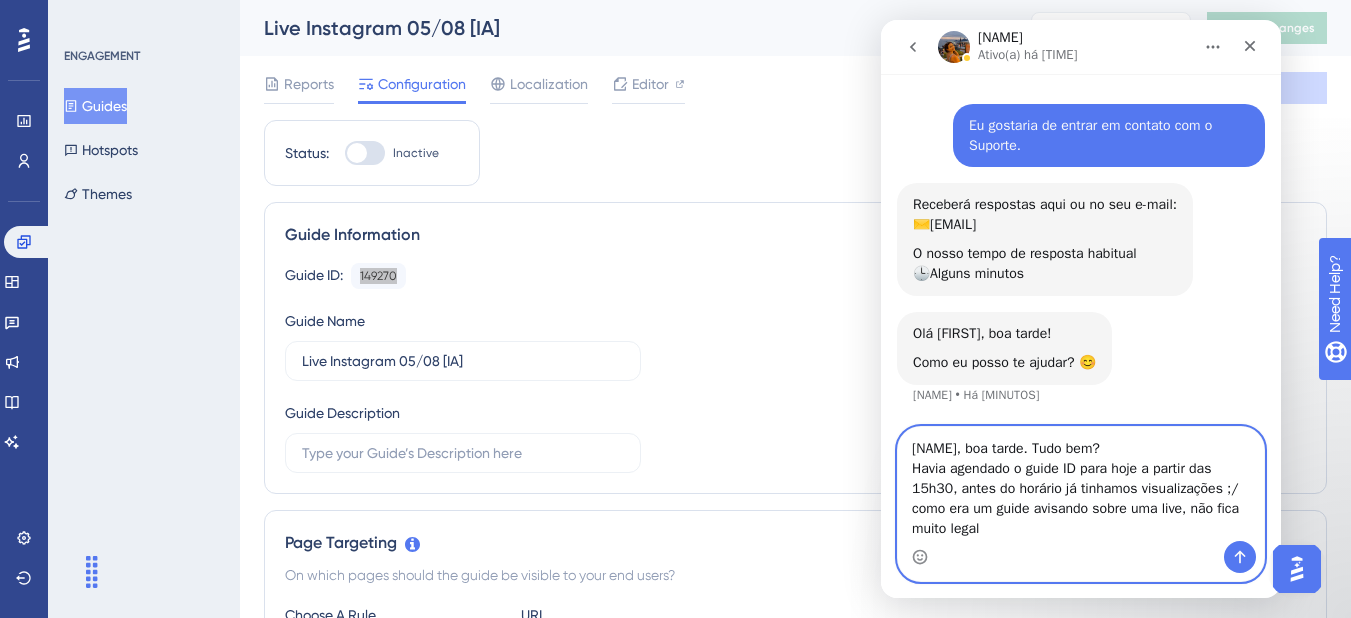 paste on "149270" 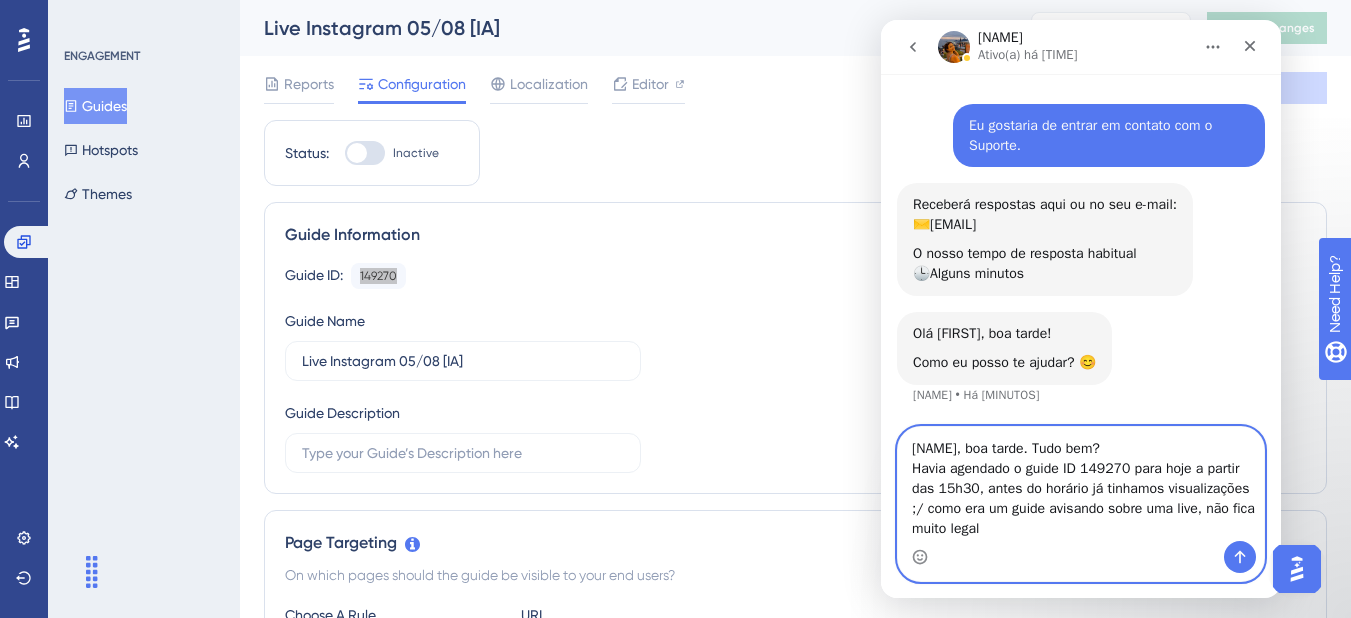 click on "[NAME], boa tarde. Tudo bem?
Havia agendado o guide ID 149270 para hoje a partir das 15h30, antes do horário já tinhamos visualizações ;/ como era um guide avisando sobre uma live, não fica muito legal" at bounding box center (1081, 484) 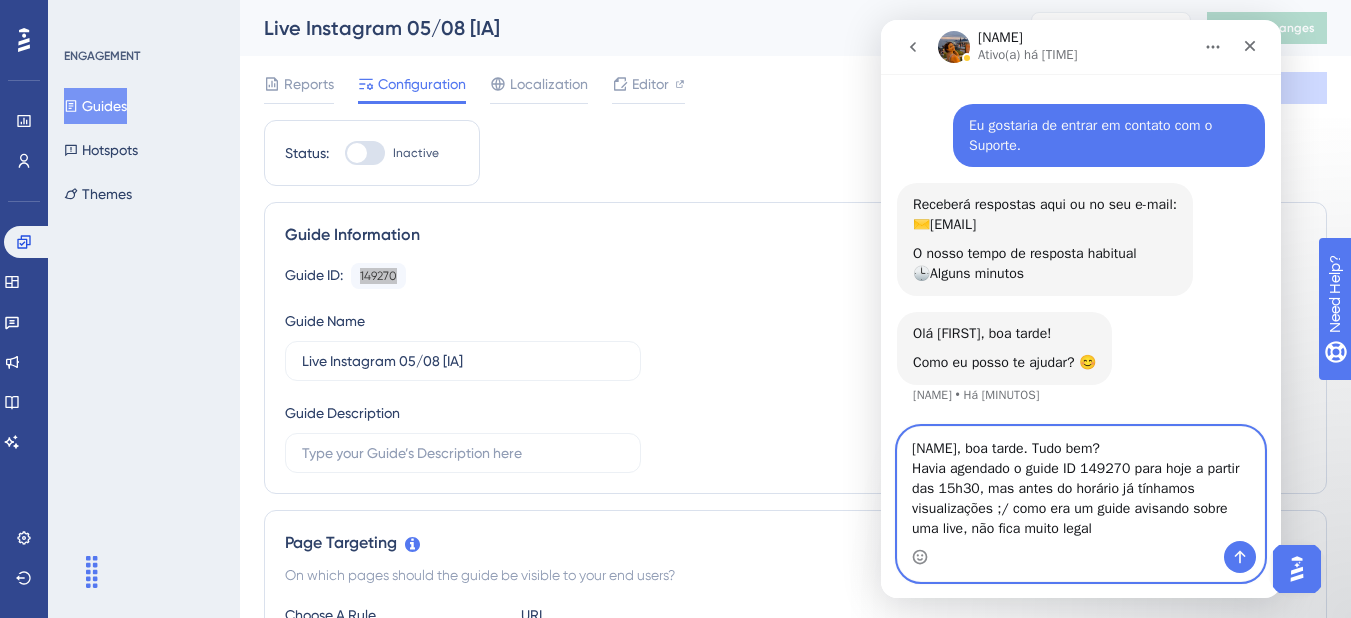 click on "[NAME], boa tarde. Tudo bem?
Havia agendado o guide ID 149270 para hoje a partir das 15h30, mas antes do horário já tínhamos visualizações ;/ como era um guide avisando sobre uma live, não fica muito legal" at bounding box center [1081, 484] 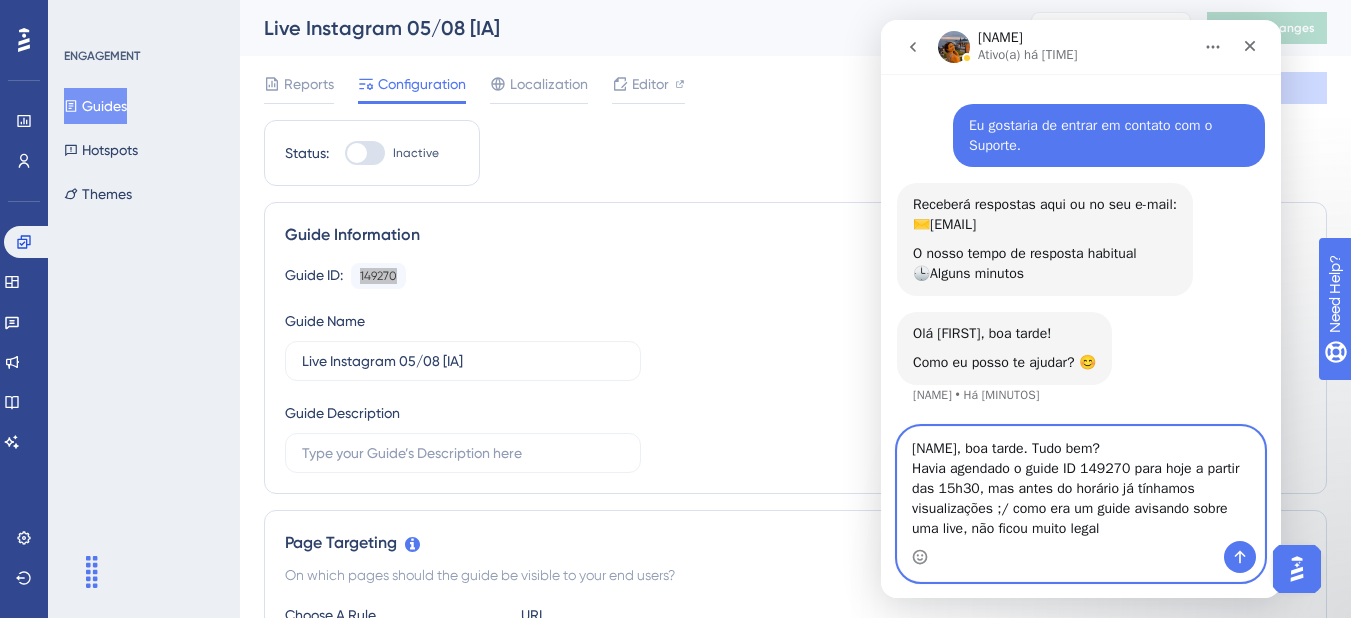 click on "[NAME], boa tarde. Tudo bem?
Havia agendado o guide ID 149270 para hoje a partir das 15h30, mas antes do horário já tínhamos visualizações ;/ como era um guide avisando sobre uma live, não ficou muito legal" at bounding box center (1081, 484) 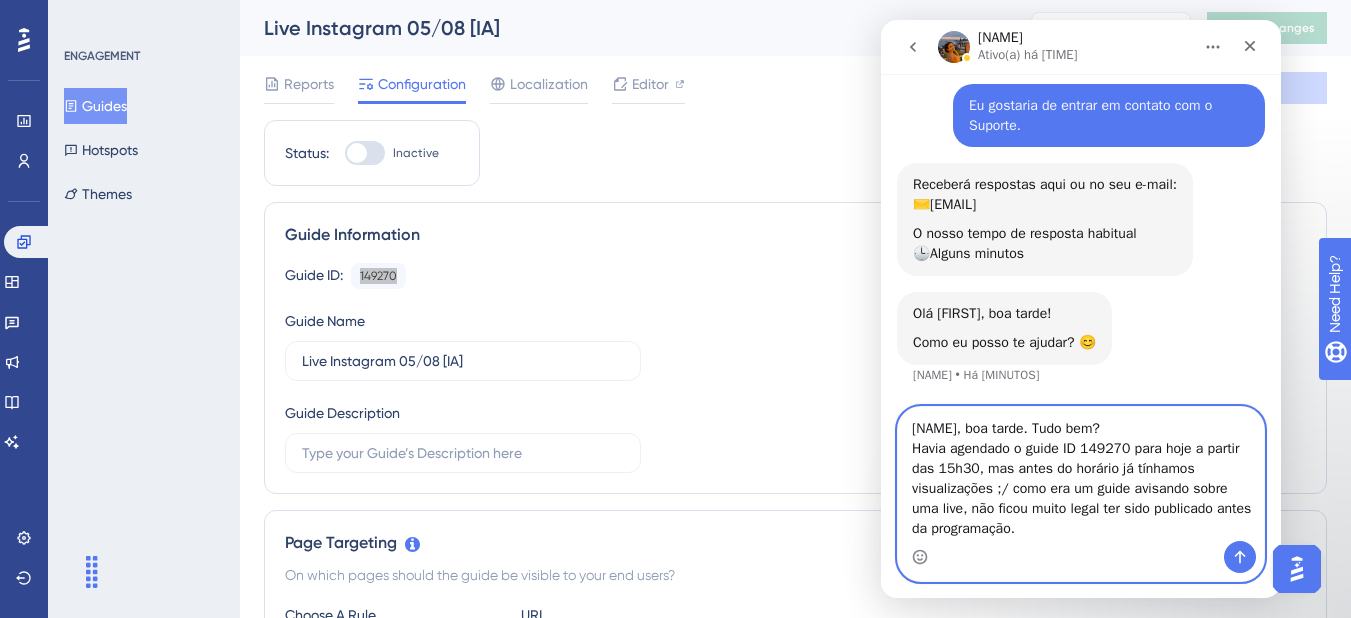 scroll, scrollTop: 113, scrollLeft: 0, axis: vertical 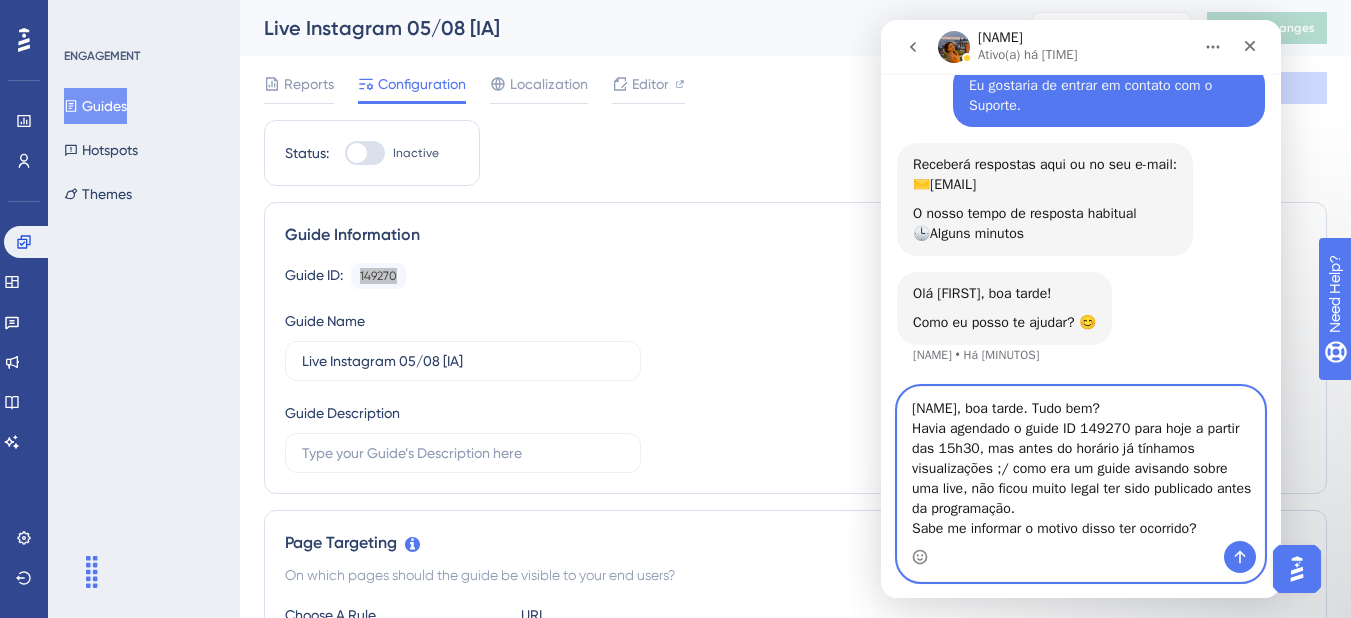 type on "[NAME], boa tarde. Tudo bem?
Havia agendado o guide ID 149270 para hoje a partir das 15h30, mas antes do horário já tínhamos visualizações ;/ como era um guide avisando sobre uma live, não ficou muito legal ter sido publicado antes da programação.
Sabe me informar o motivo disso ter ocorrido?" 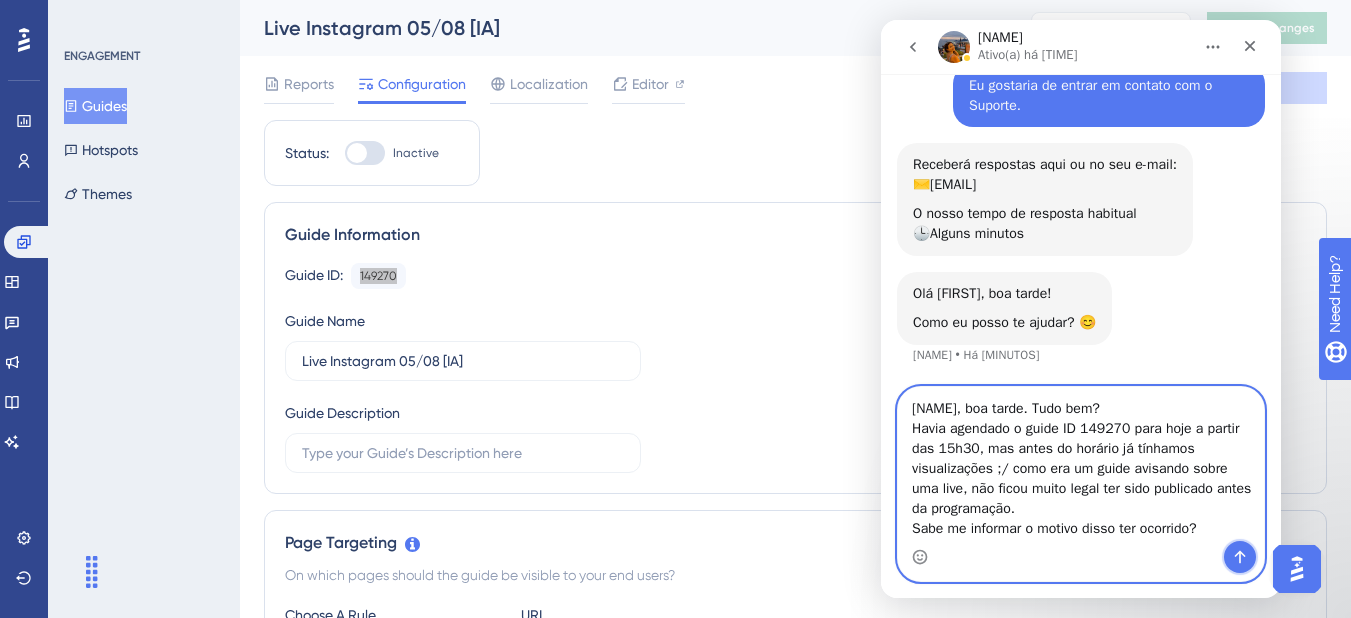 click 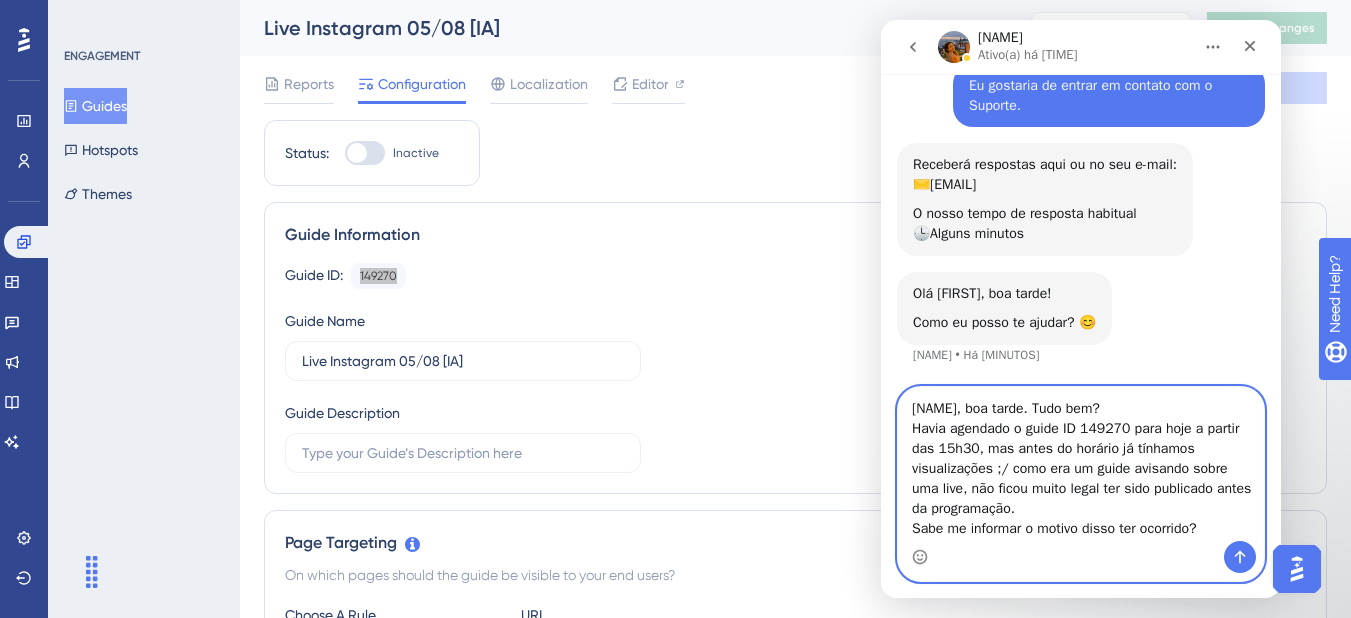 type 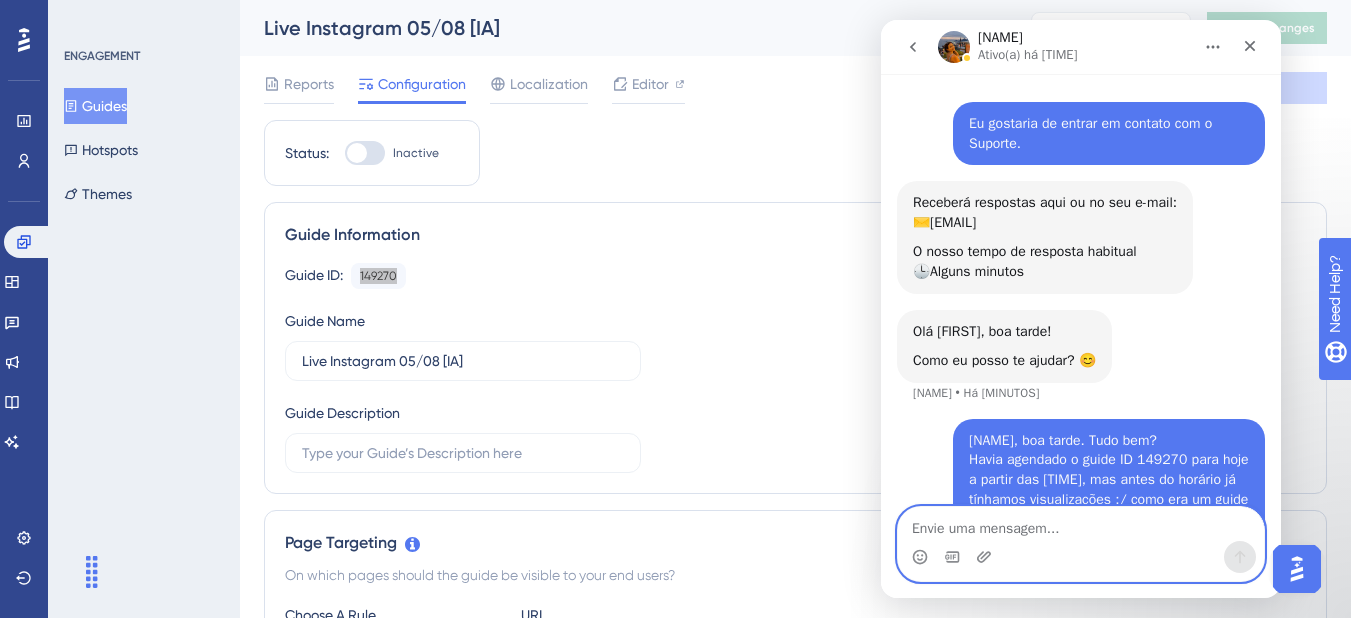 scroll, scrollTop: 209, scrollLeft: 0, axis: vertical 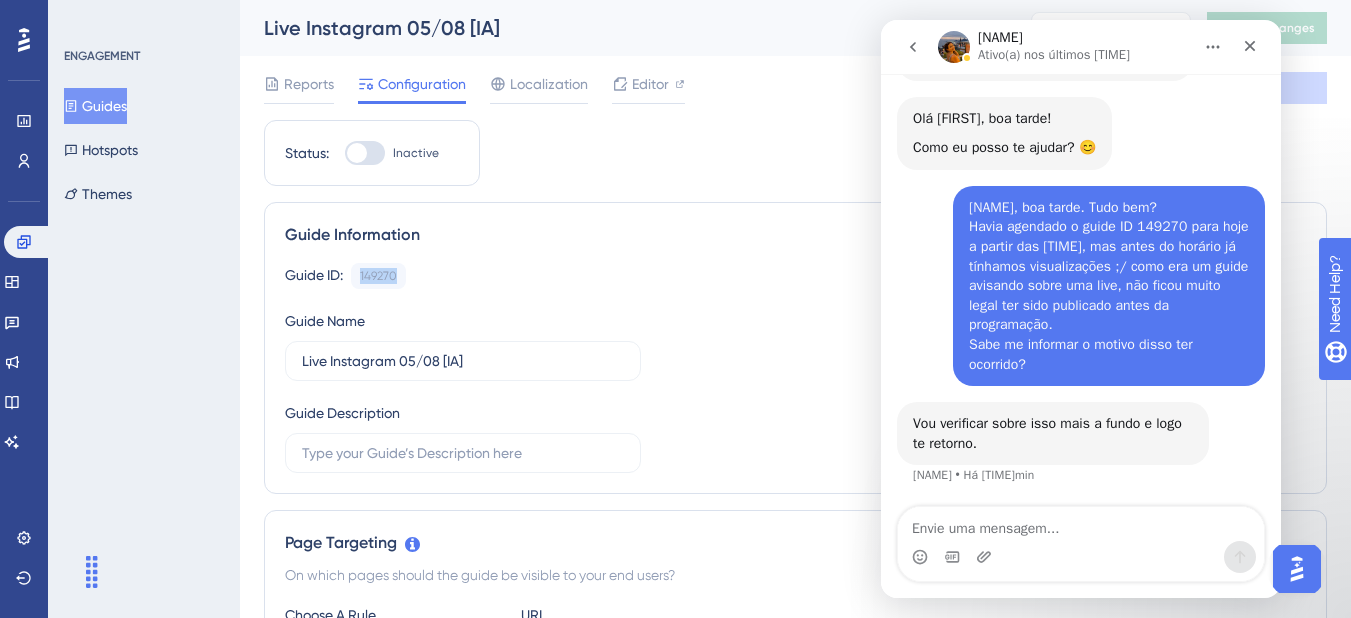 click on "Guides" at bounding box center (95, 106) 